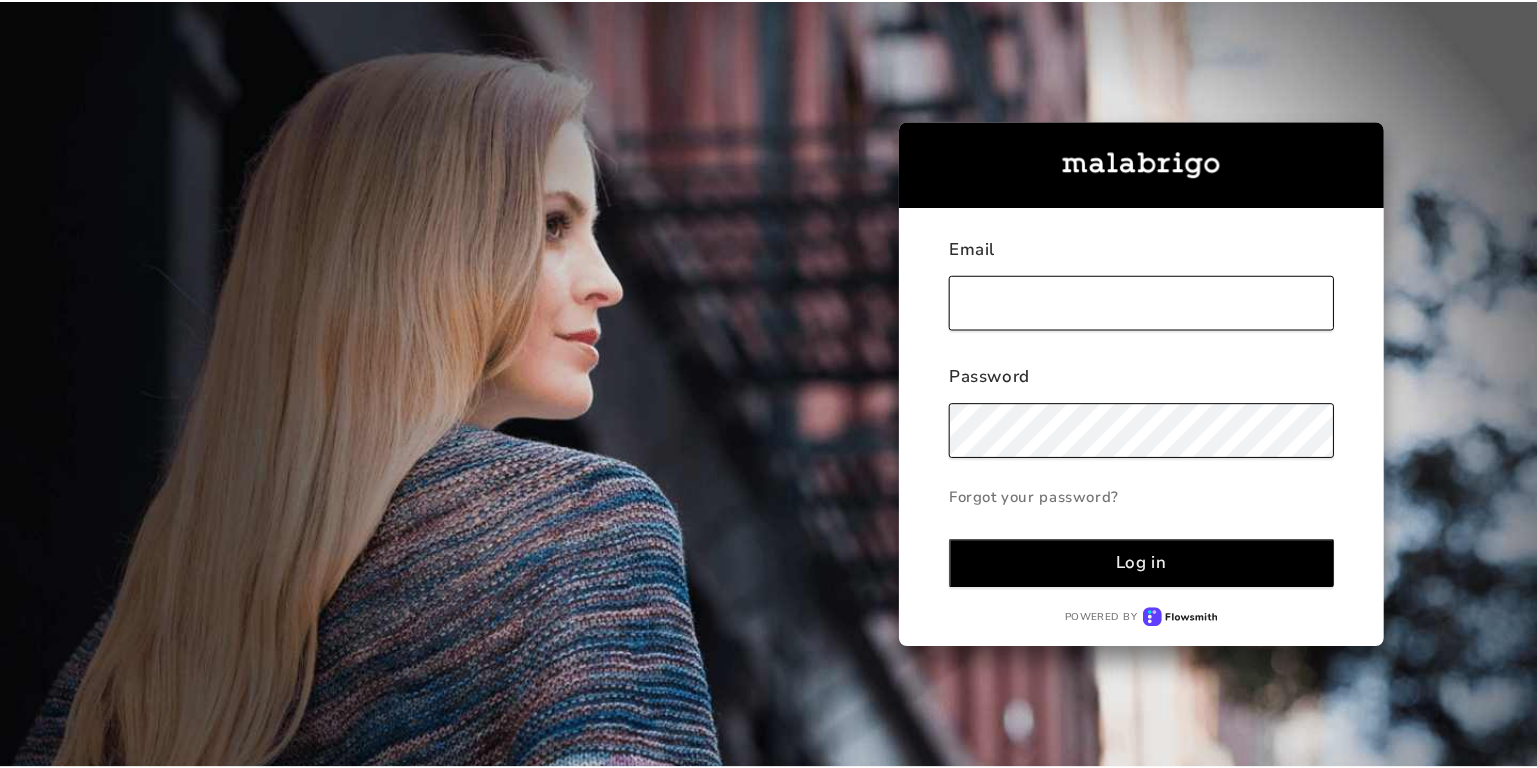 scroll, scrollTop: 0, scrollLeft: 0, axis: both 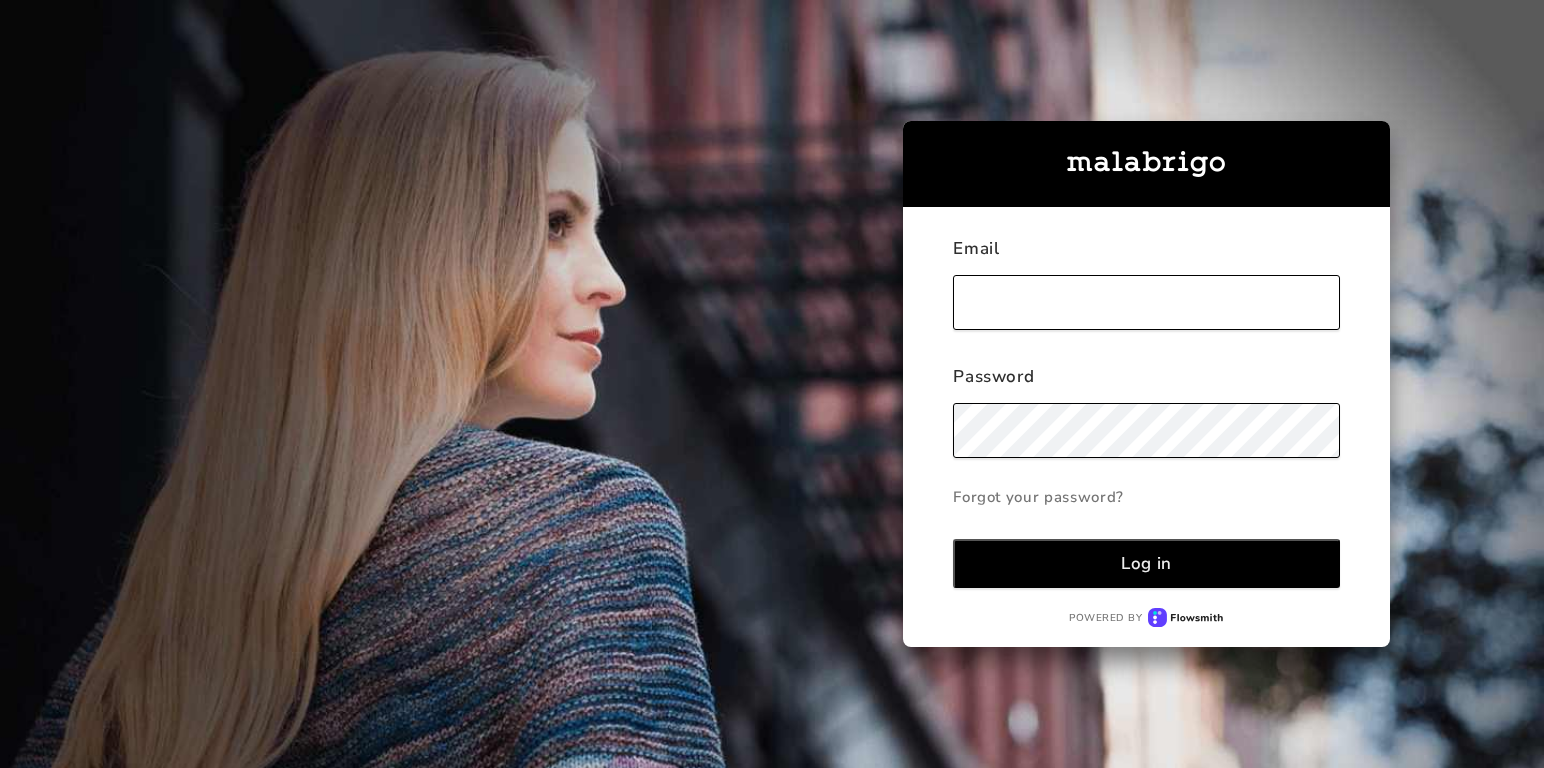 type on "[EMAIL]" 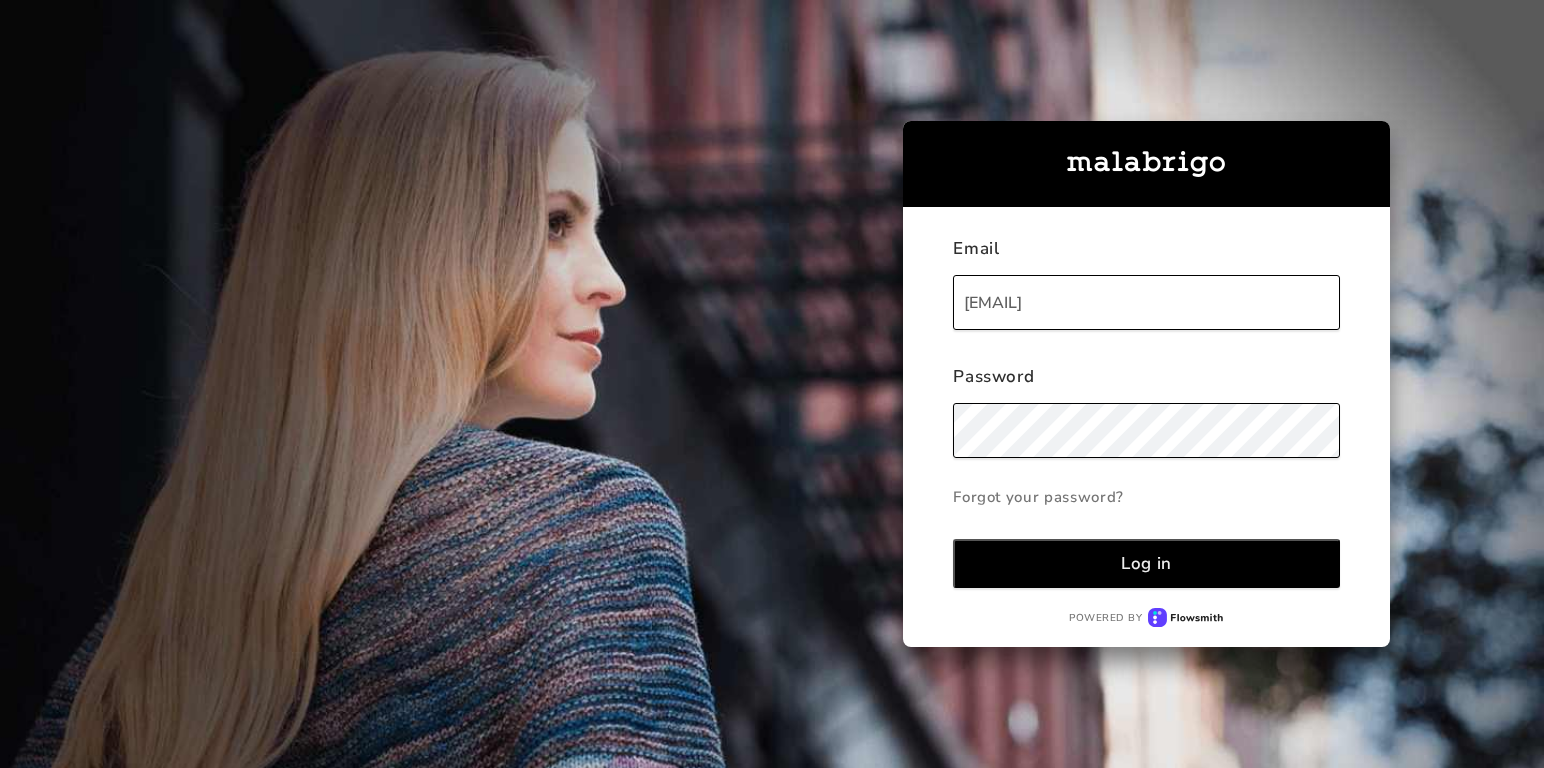 click on "Log in" at bounding box center (1146, 563) 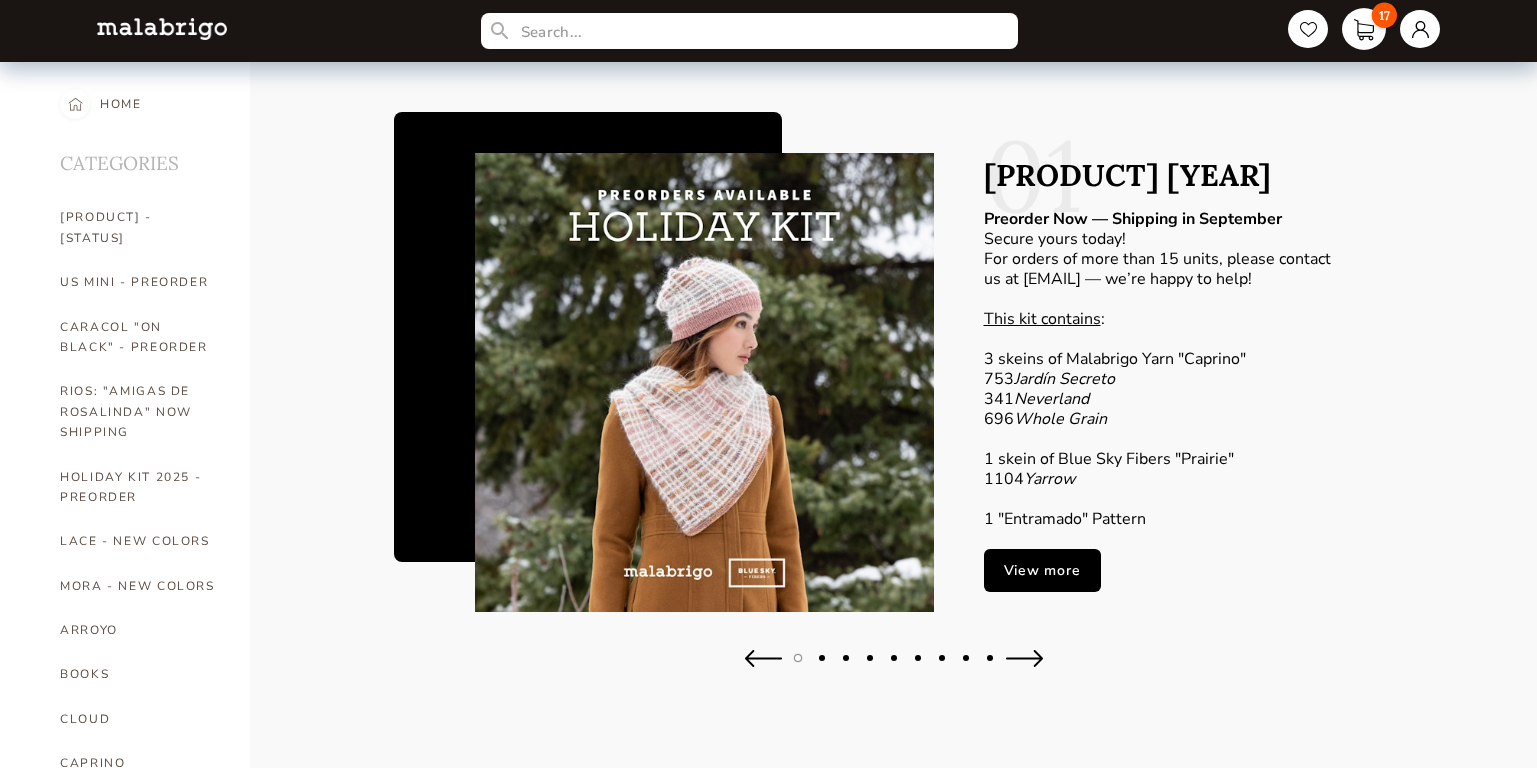 click on "17" at bounding box center (1364, 29) 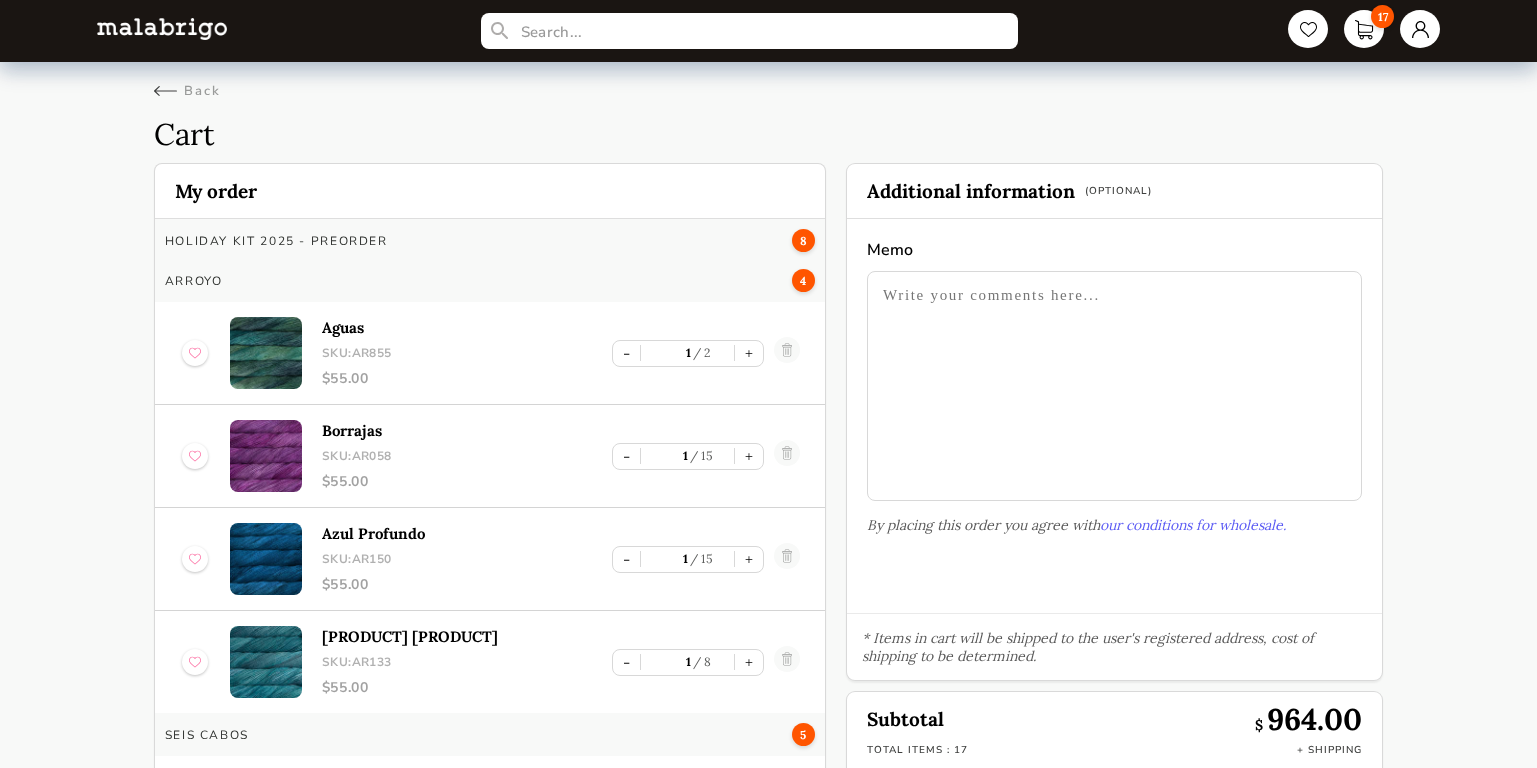 scroll, scrollTop: 104, scrollLeft: 0, axis: vertical 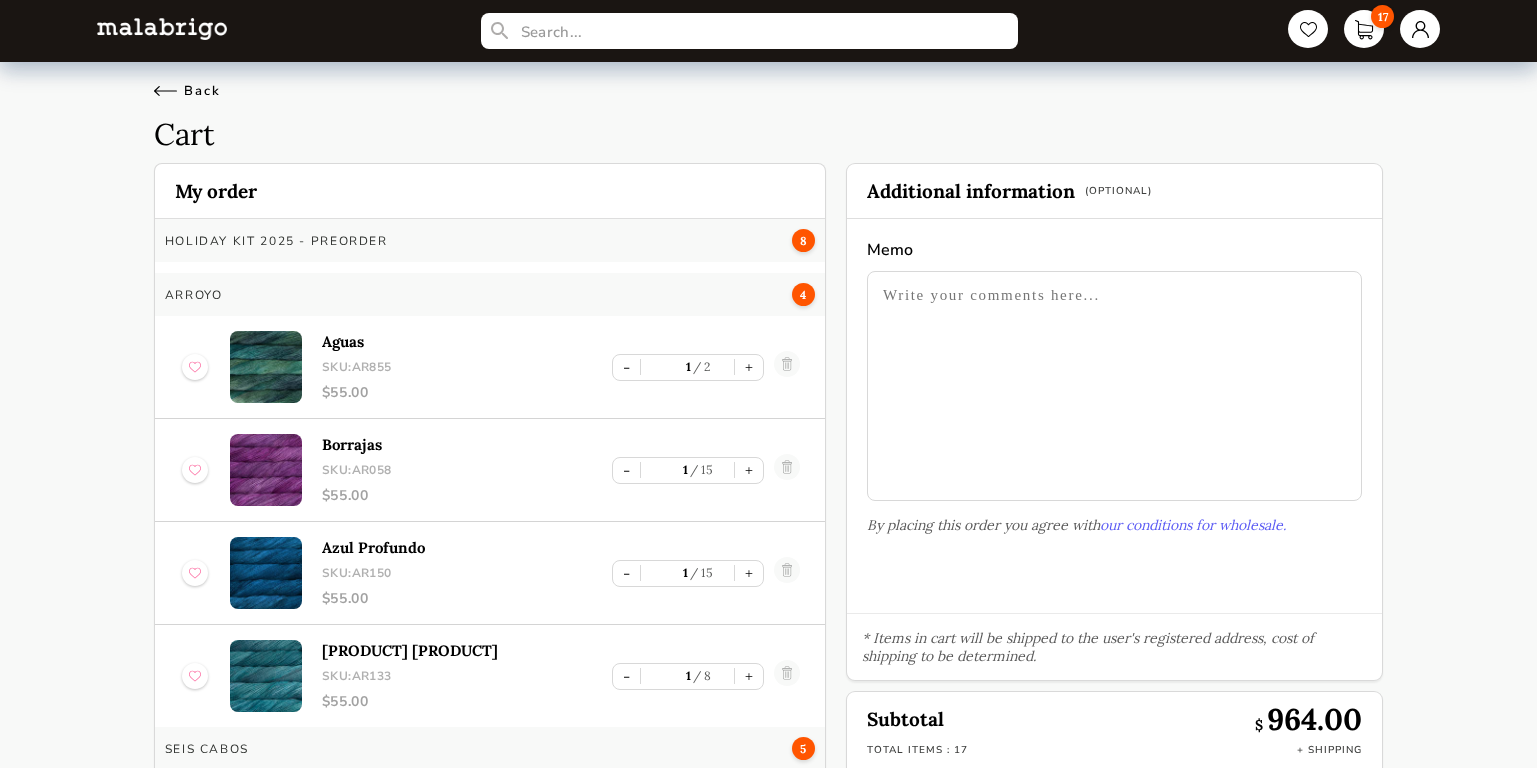 click on "Back" at bounding box center (187, 91) 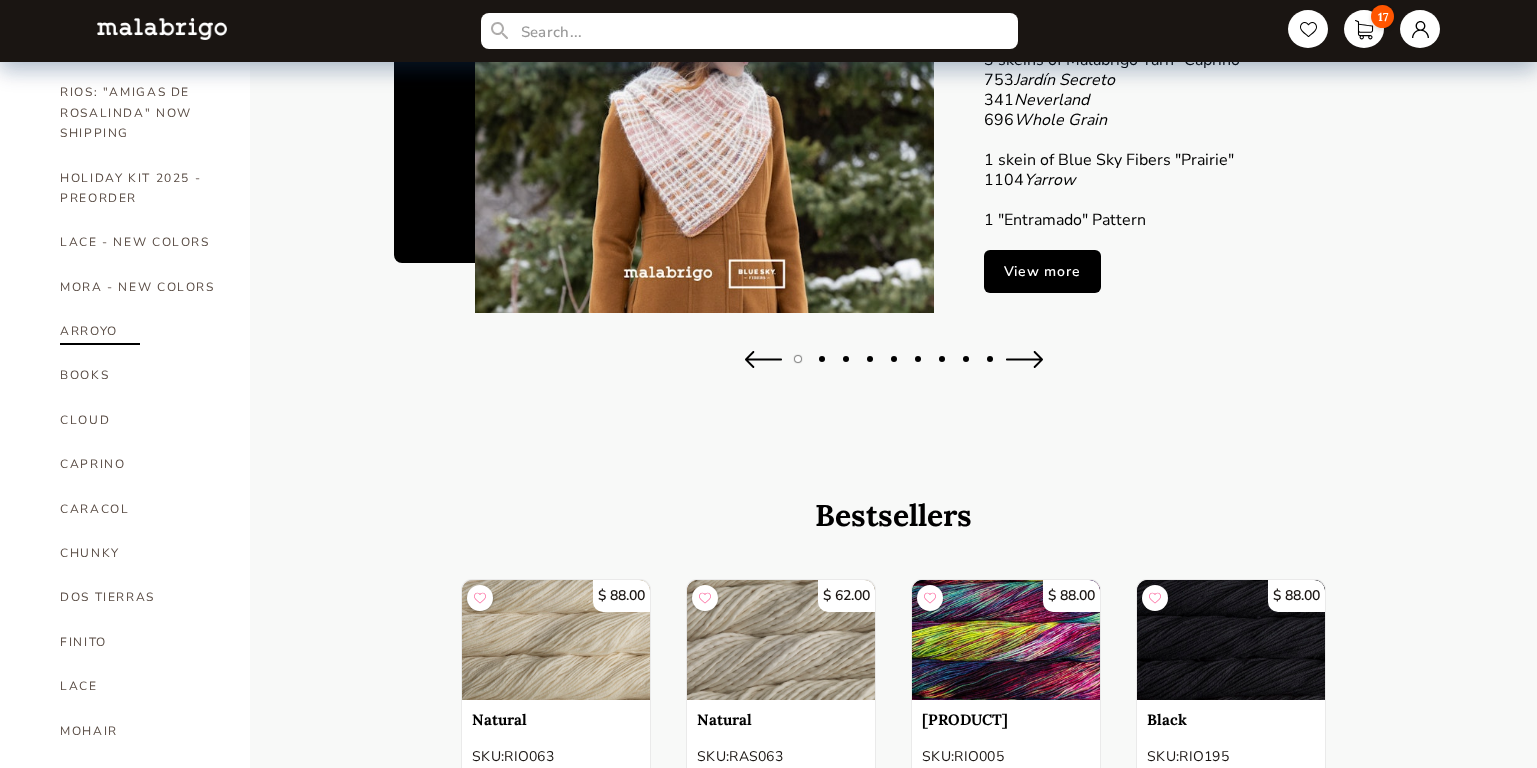 click on "ARROYO" at bounding box center [140, 331] 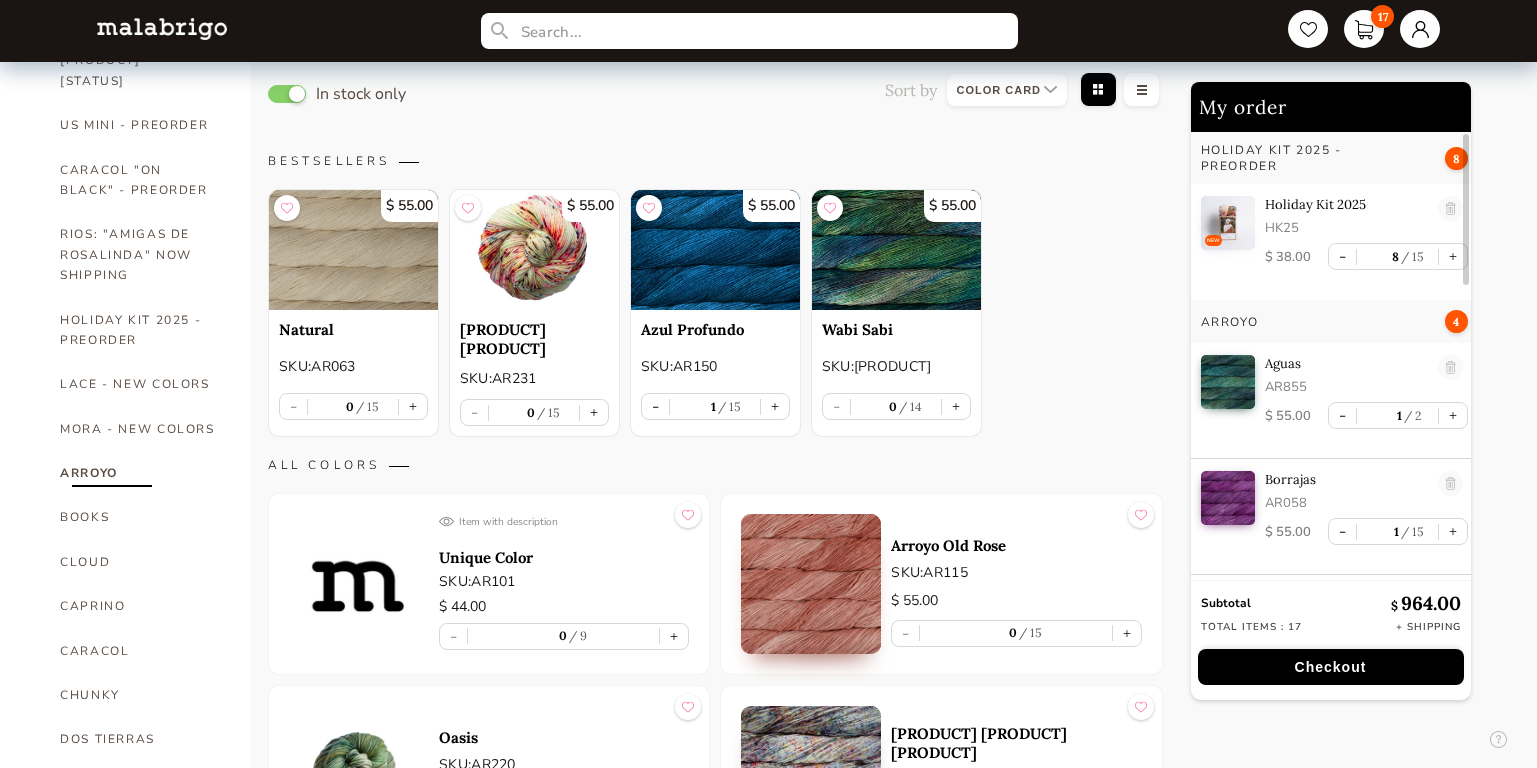 scroll, scrollTop: 156, scrollLeft: 0, axis: vertical 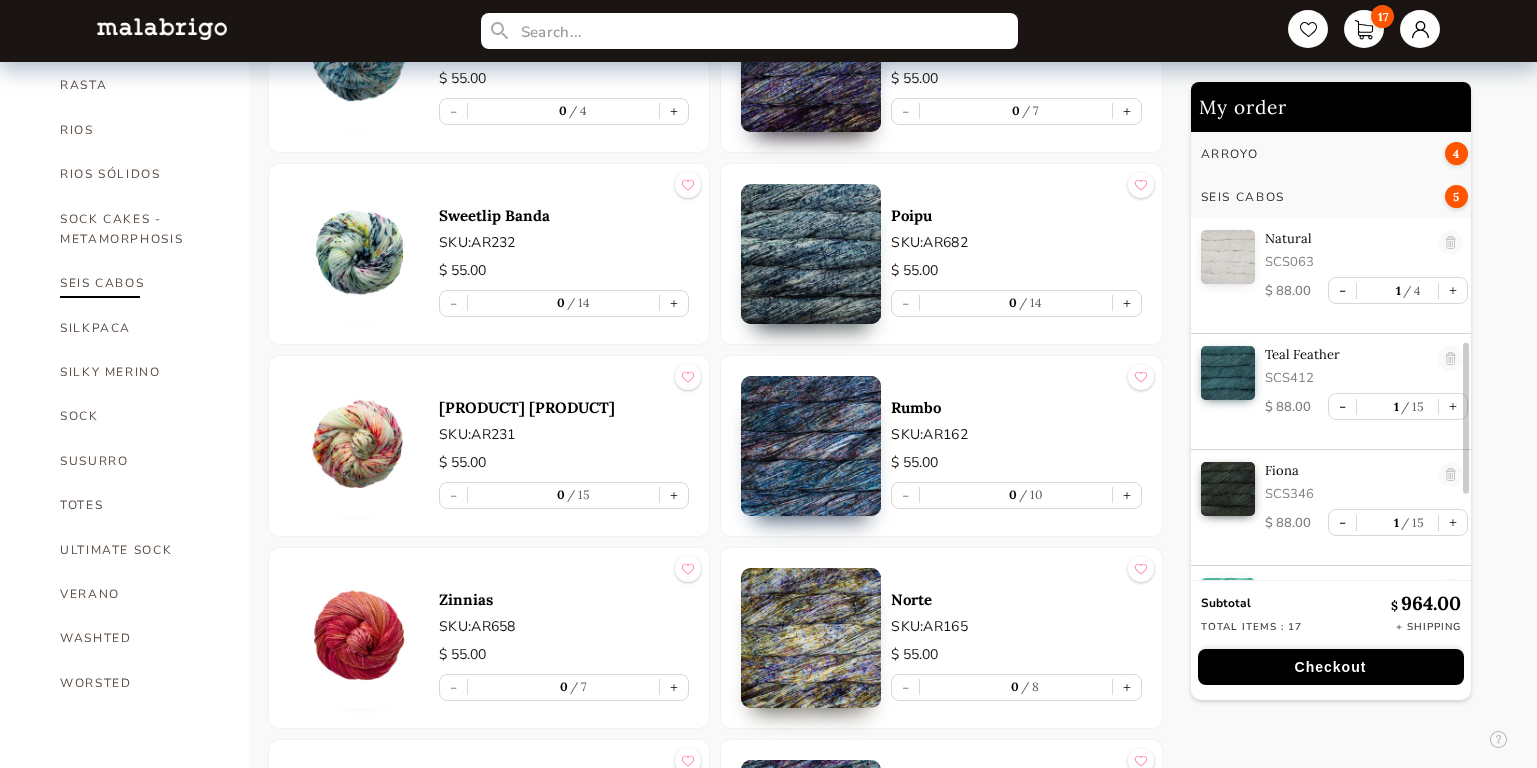 click on "SEIS CABOS" at bounding box center [140, 283] 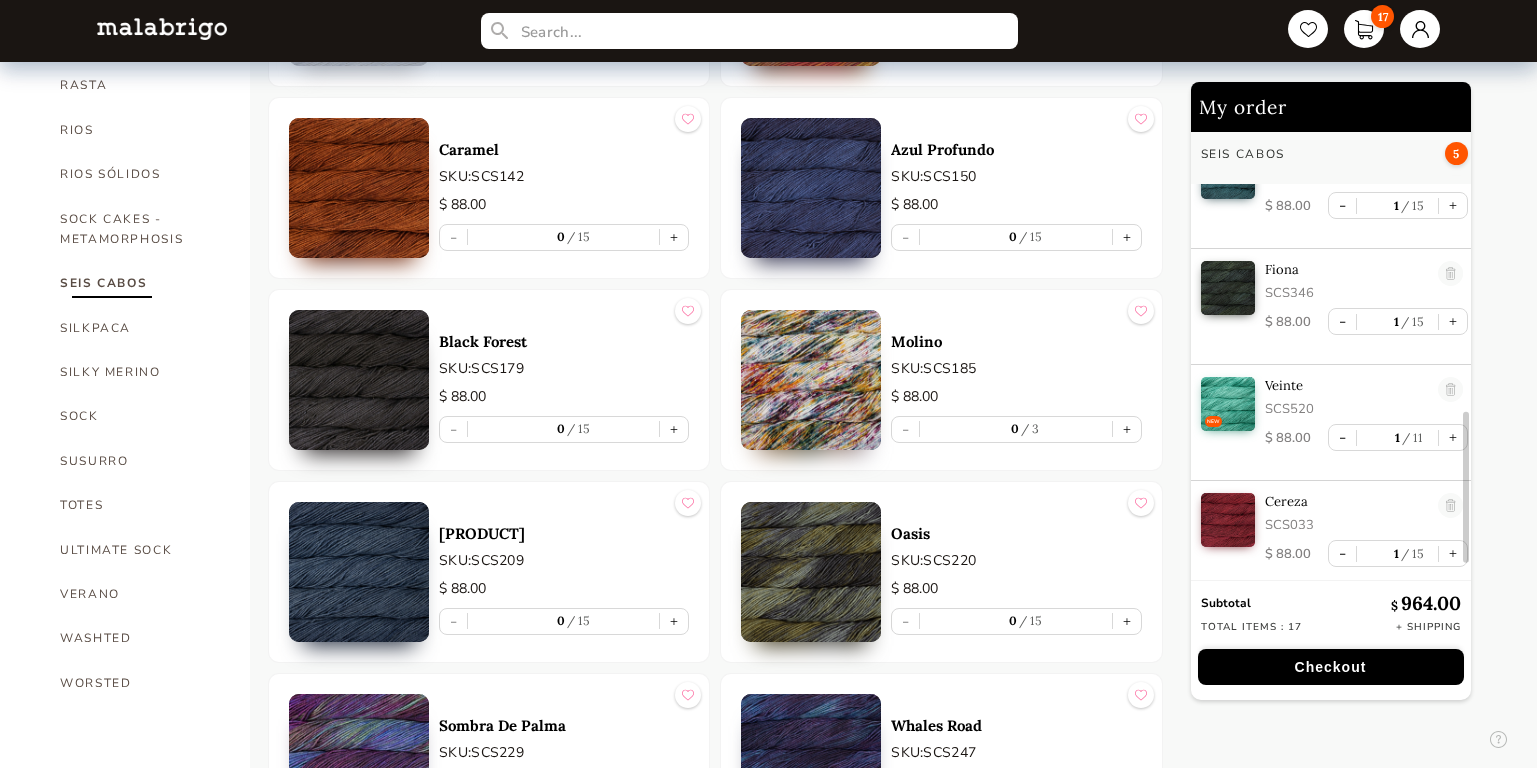 scroll, scrollTop: 887, scrollLeft: 0, axis: vertical 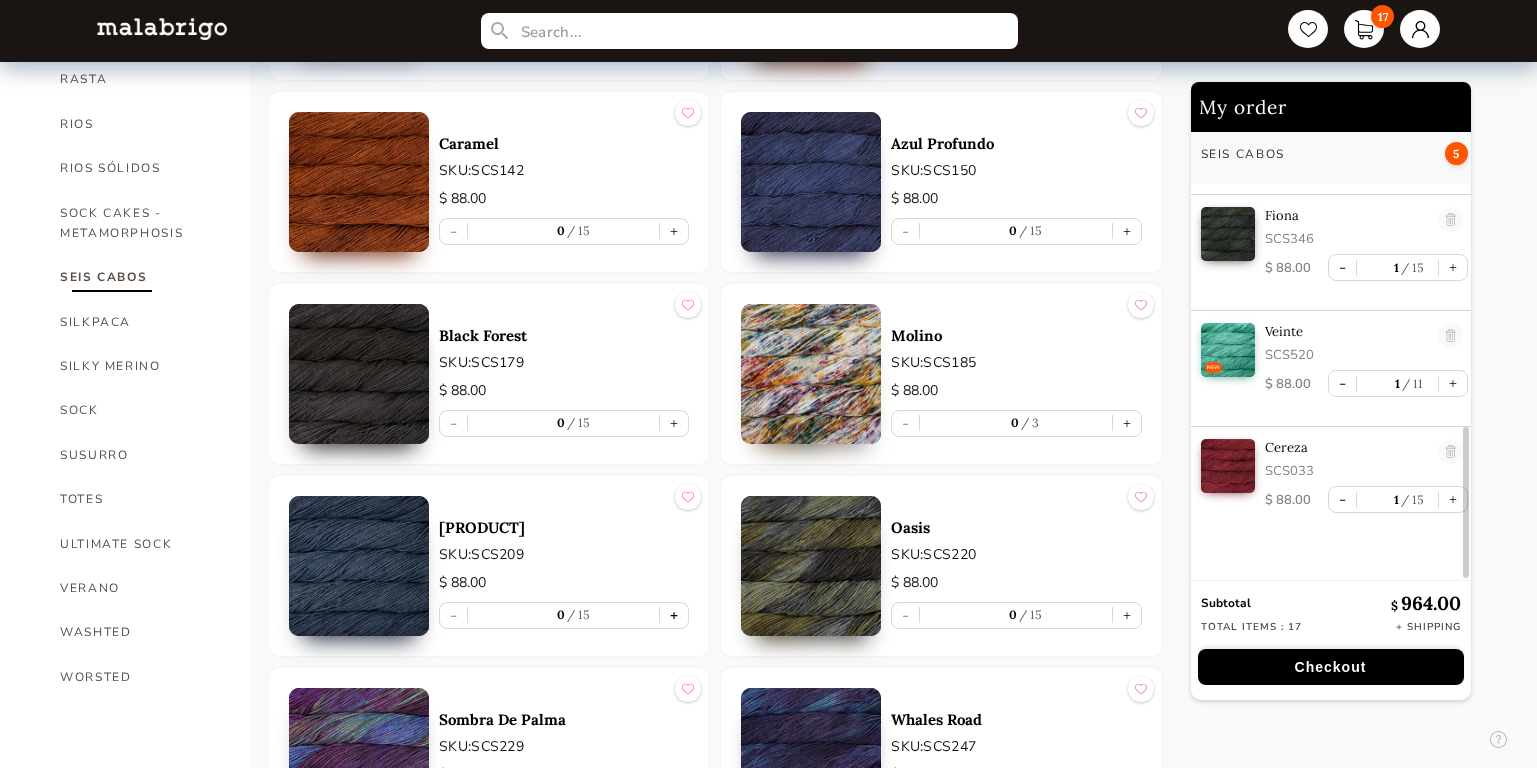 click on "+" at bounding box center [674, 615] 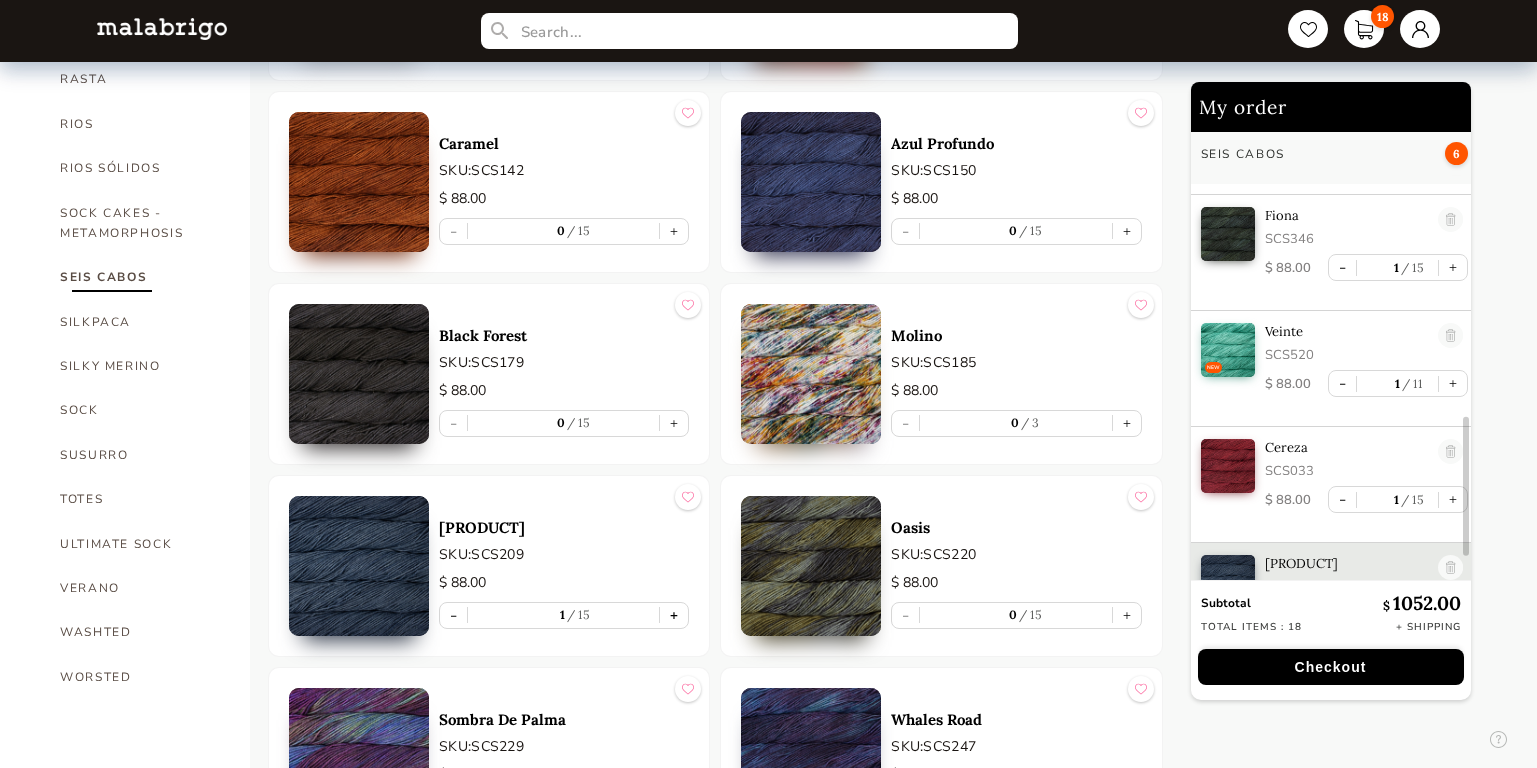 scroll, scrollTop: 7, scrollLeft: 0, axis: vertical 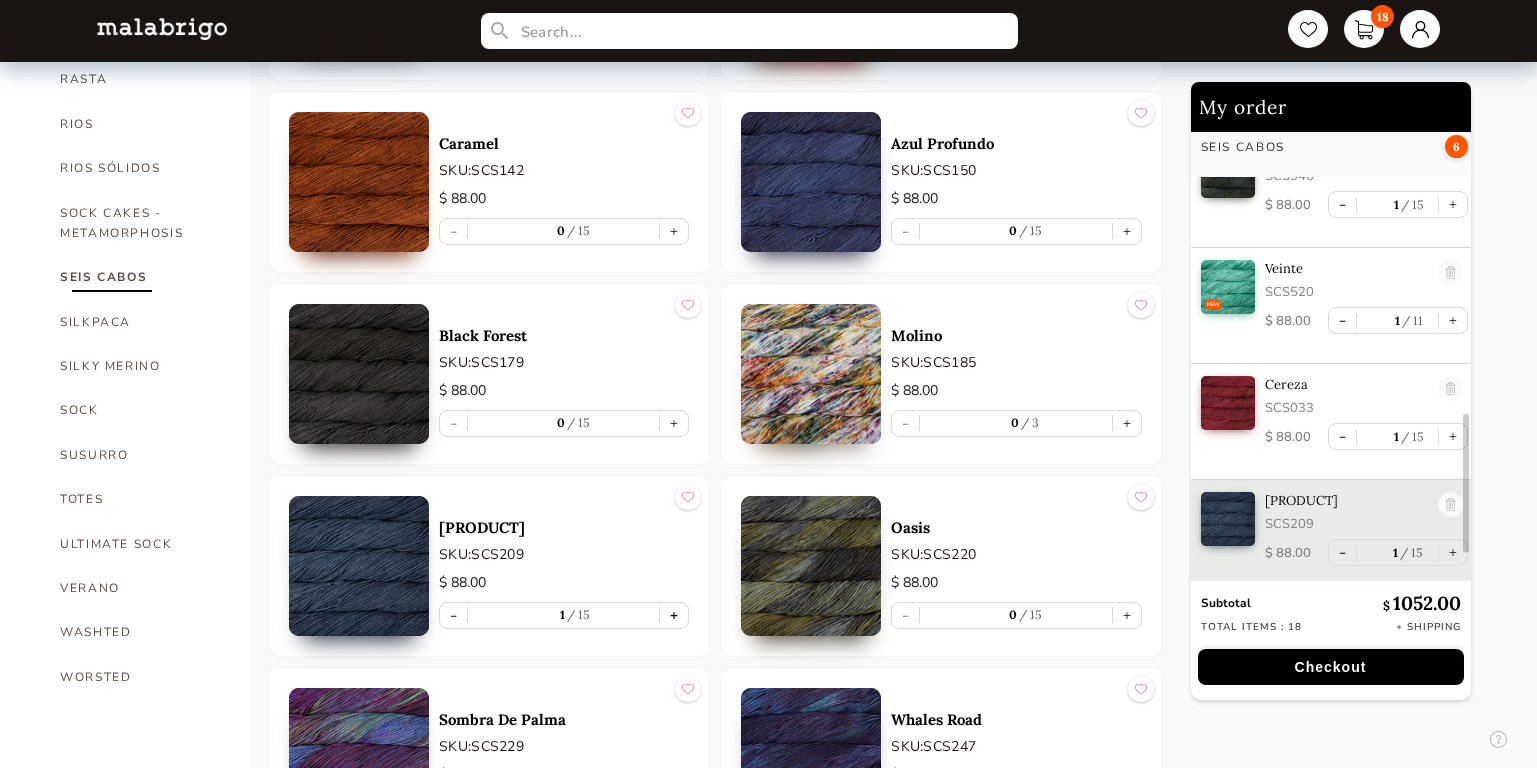 click on "+" at bounding box center [674, 615] 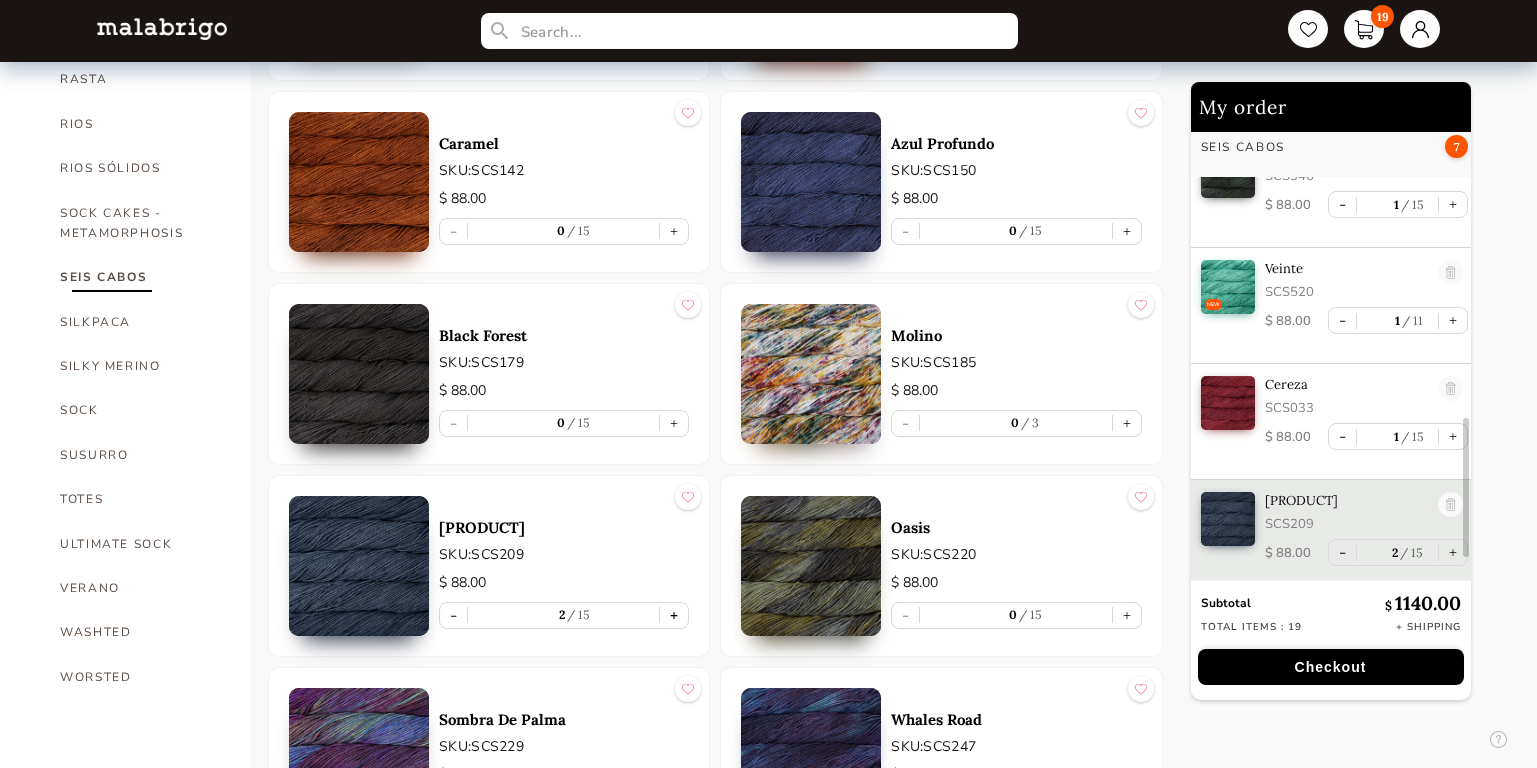 scroll, scrollTop: 959, scrollLeft: 0, axis: vertical 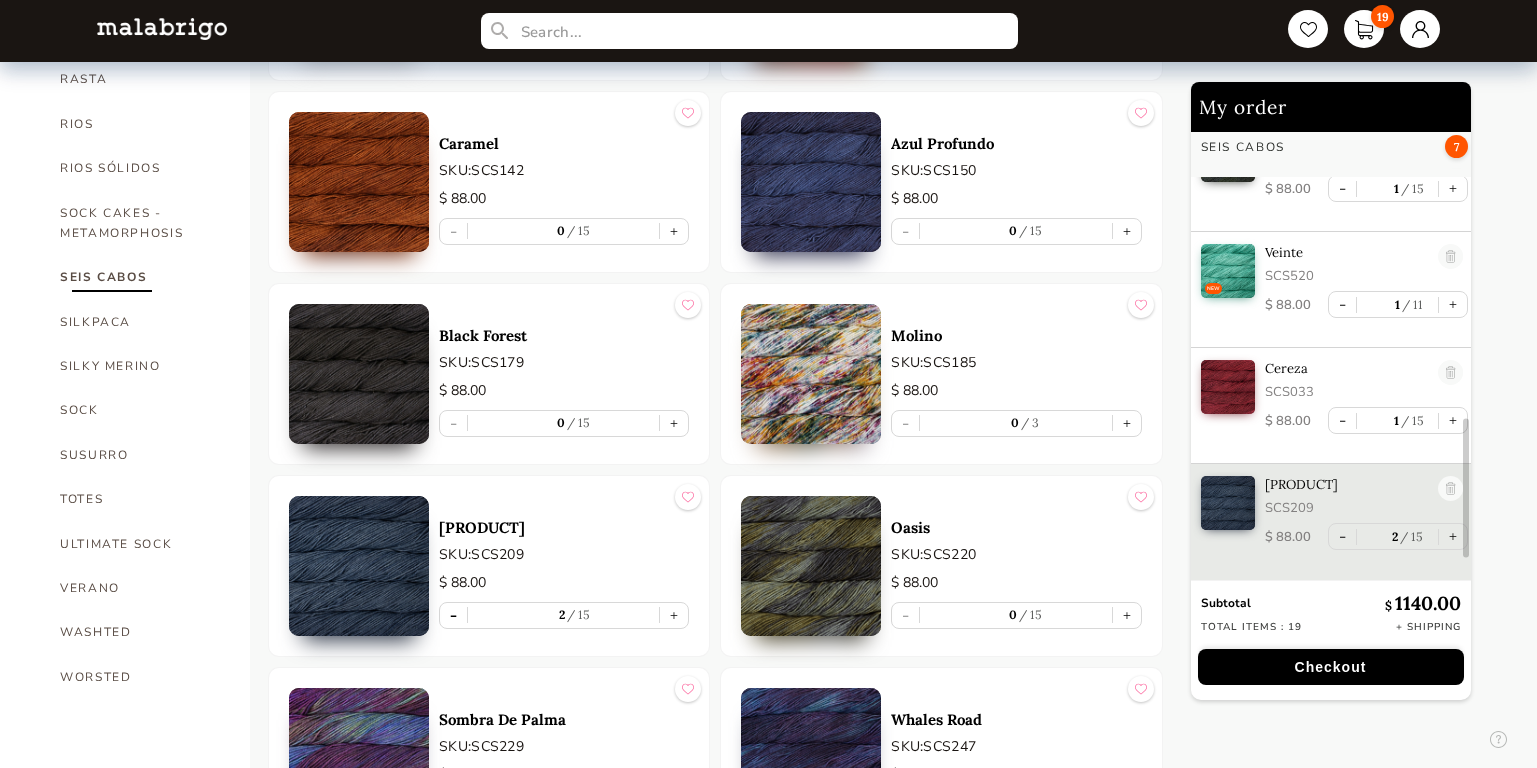 click on "-" at bounding box center [453, 615] 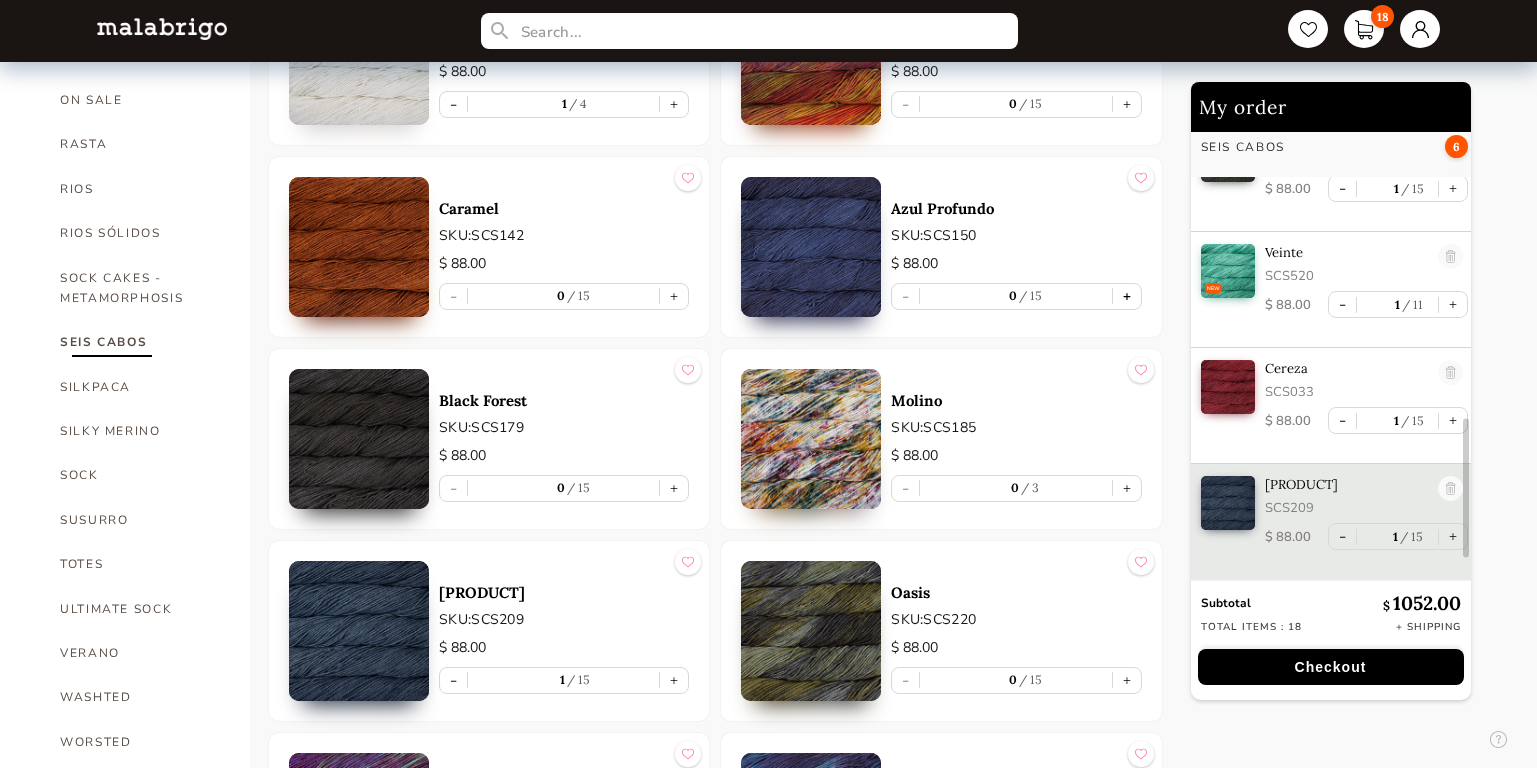 scroll, scrollTop: 1198, scrollLeft: 0, axis: vertical 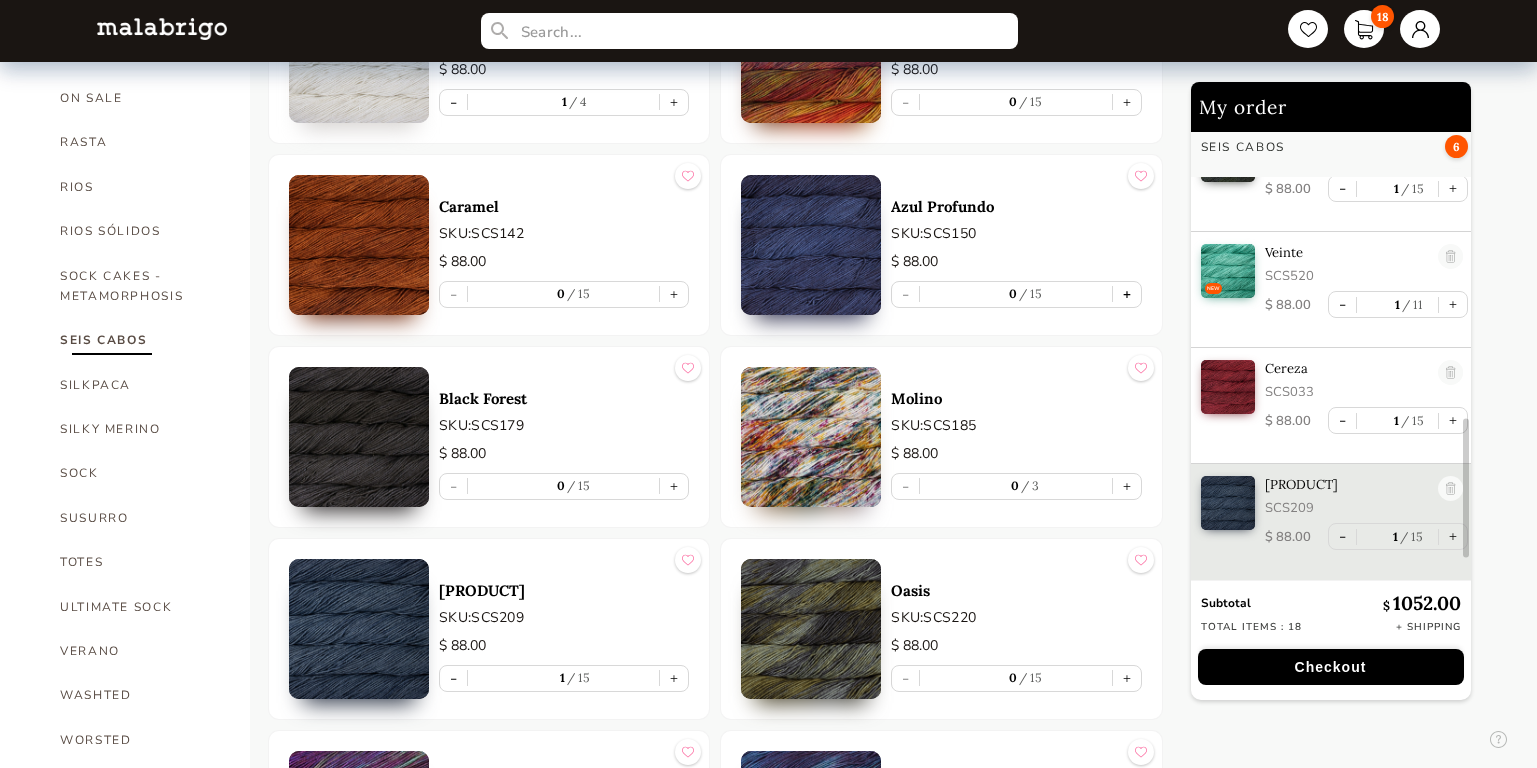 click on "+" at bounding box center (1127, 294) 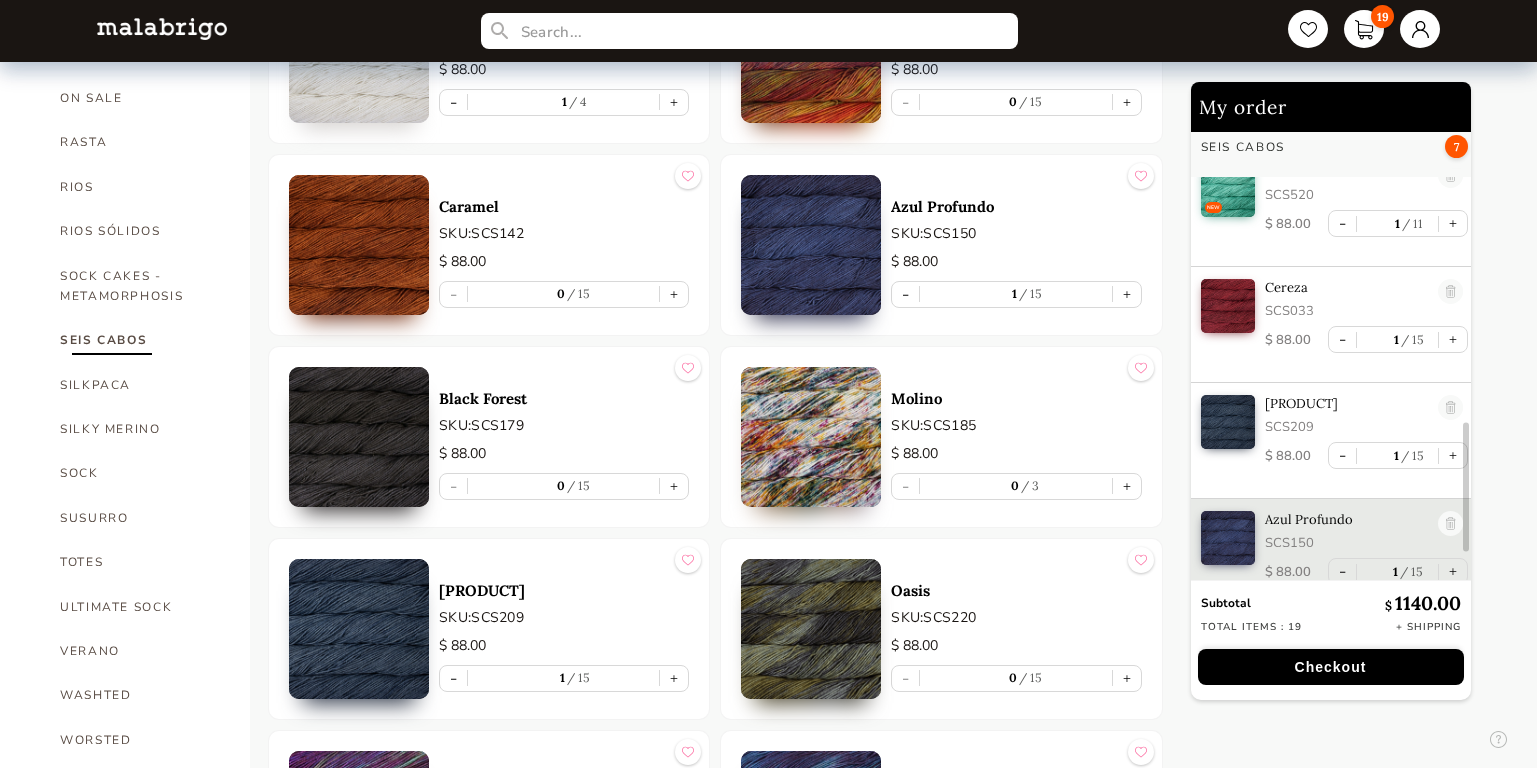 scroll, scrollTop: 1058, scrollLeft: 0, axis: vertical 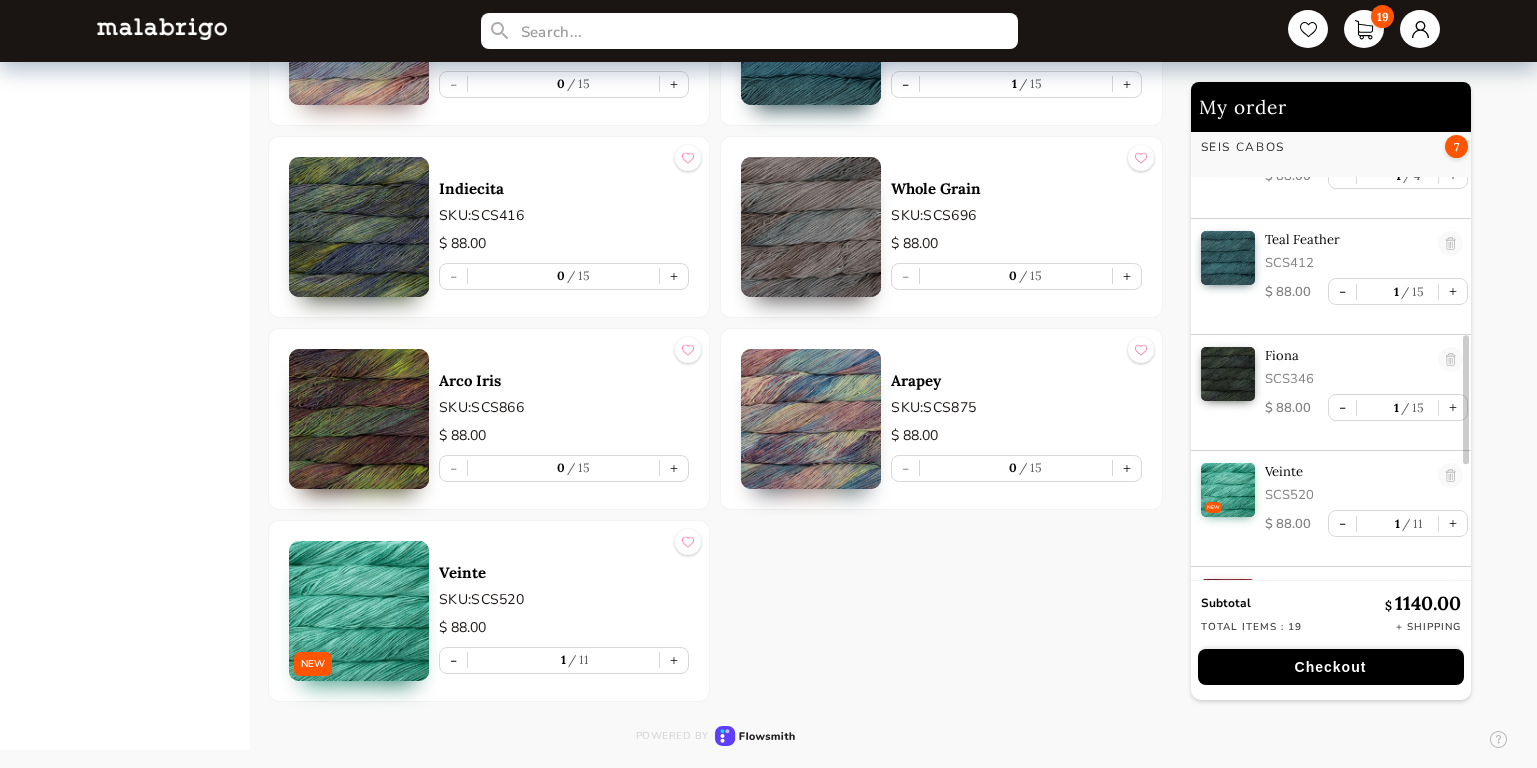 click on "Aniversario SKU: [SKU] $[PRICE] - 0 15 + Cereza SKU: [SKU] $[PRICE] - 1 15 + Frank Ochre SKU: [SKU] $[PRICE] - 0 15 + Pearl SKU: [SKU] $[PRICE] - 0 15 + Paris Night SKU: [SKU] $[PRICE] - 0 15 + English Rose SKU: [SKU] $[PRICE] - 0 15 + Natural SKU: [SKU] $[PRICE] - 1 4 + Flama SKU: [SKU] $[PRICE] - 0 15 + Caramel SKU: [SKU] $[PRICE] - 0 15 + Azul Profundo SKU: [SKU] $[PRICE] - 1 15 + Black Forest SKU: [SKU] $[PRICE] - 0 15 + Molino SKU: [SKU] $[PRICE] - 0 3 + Denim SKU: [SKU] $[PRICE] - 1 15 + Oasis SKU: [SKU] $[PRICE] - 0 15 + Sombra De Palma SKU: [SKU] $[PRICE] - 0 15 + Whales Road SKU: [SKU] $[PRICE] - 0 15 + Wabi-sabi SKU: [SKU] $[PRICE] - 0 15 + Paracas SKU: [SKU] $[PRICE] - 0 15 + Cabo Polonio SKU: [SKU] $[PRICE] - 0 15 + Fiona SKU: [SKU] $[PRICE] - 1 15 + Rosalinda SKU: [SKU] $[PRICE] - 0 15 + Teal Feather SKU: [SKU] $[PRICE] - 1 15 + Indiecita SKU: [SKU] $[PRICE] - 0 15 + Whole Grain SKU: [SKU] $[PRICE] - 0 15 + Arco Iris SKU: [SKU]" at bounding box center (715, -637) 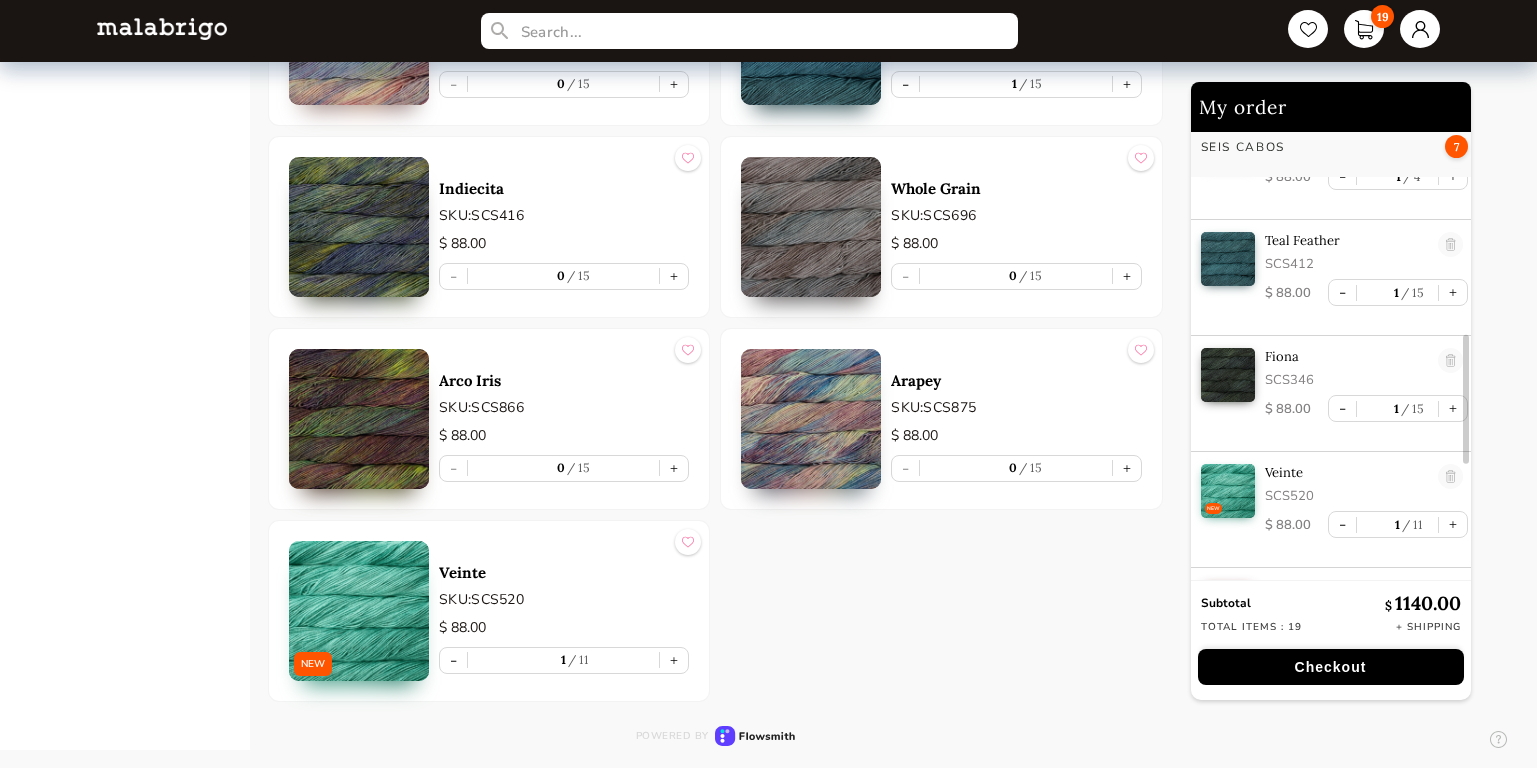 scroll, scrollTop: 738, scrollLeft: 0, axis: vertical 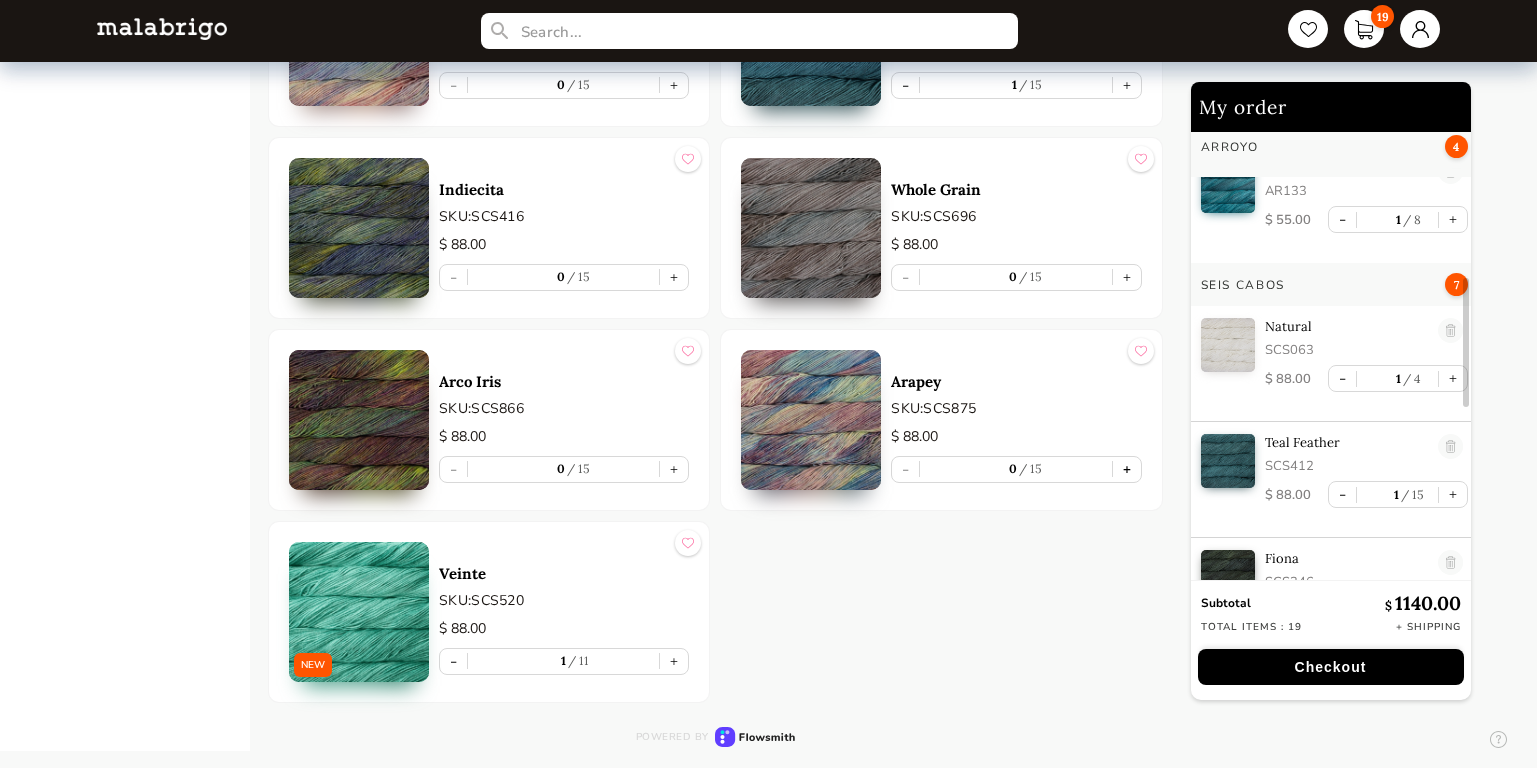 click on "+" at bounding box center [1127, 469] 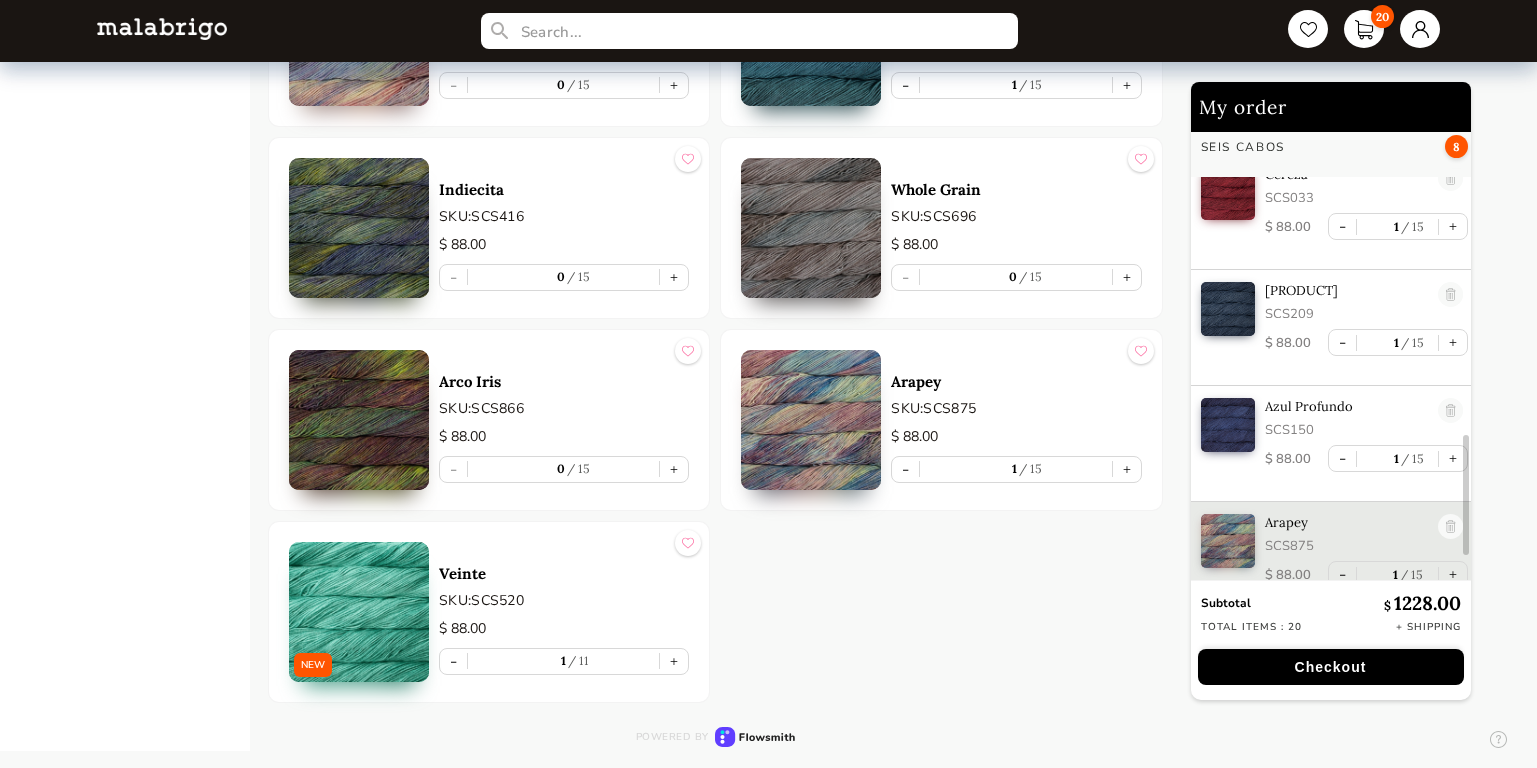 scroll, scrollTop: 1174, scrollLeft: 0, axis: vertical 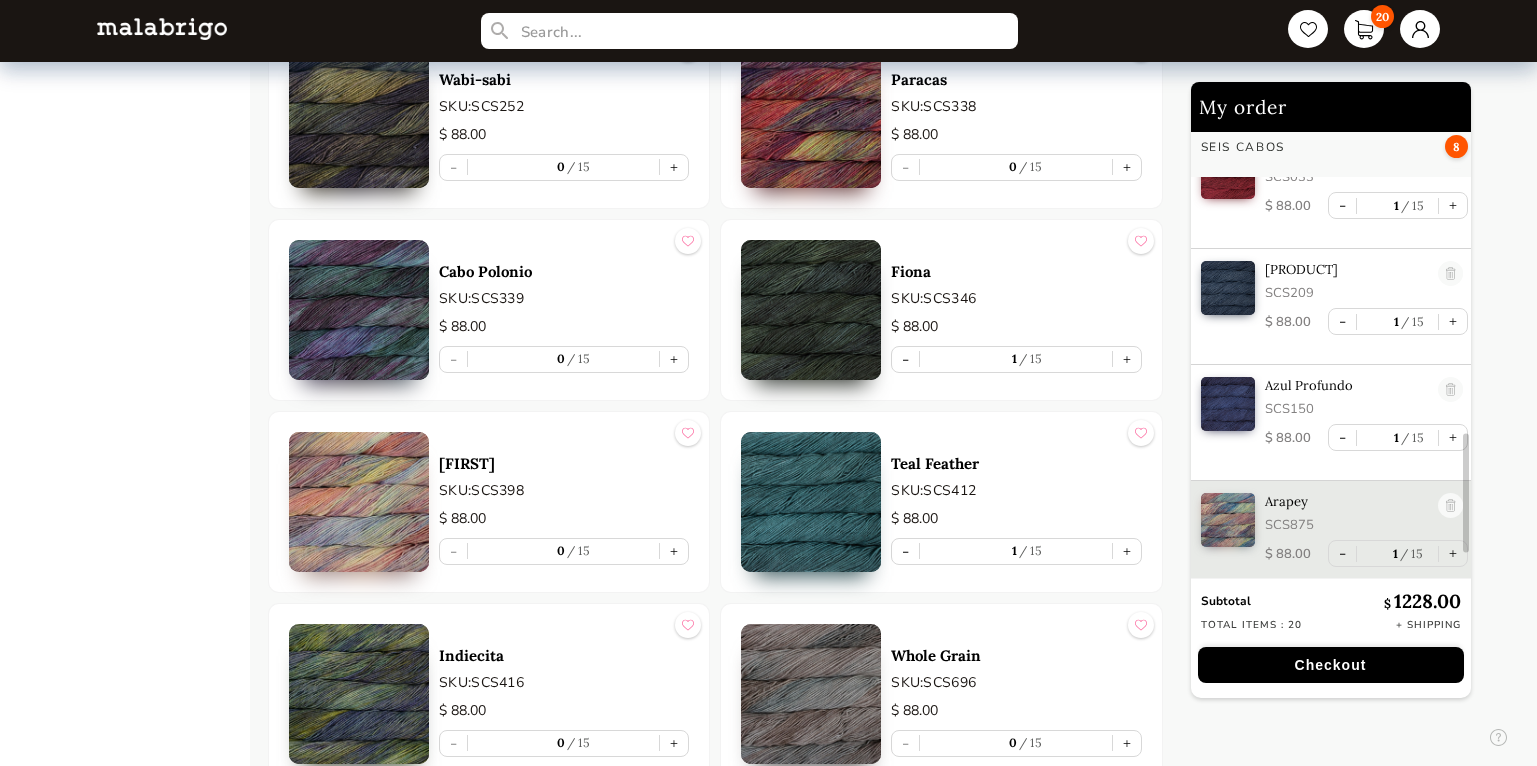 click on "Arapey SCS875 $   88.00 - 1 15 +" at bounding box center (1334, 539) 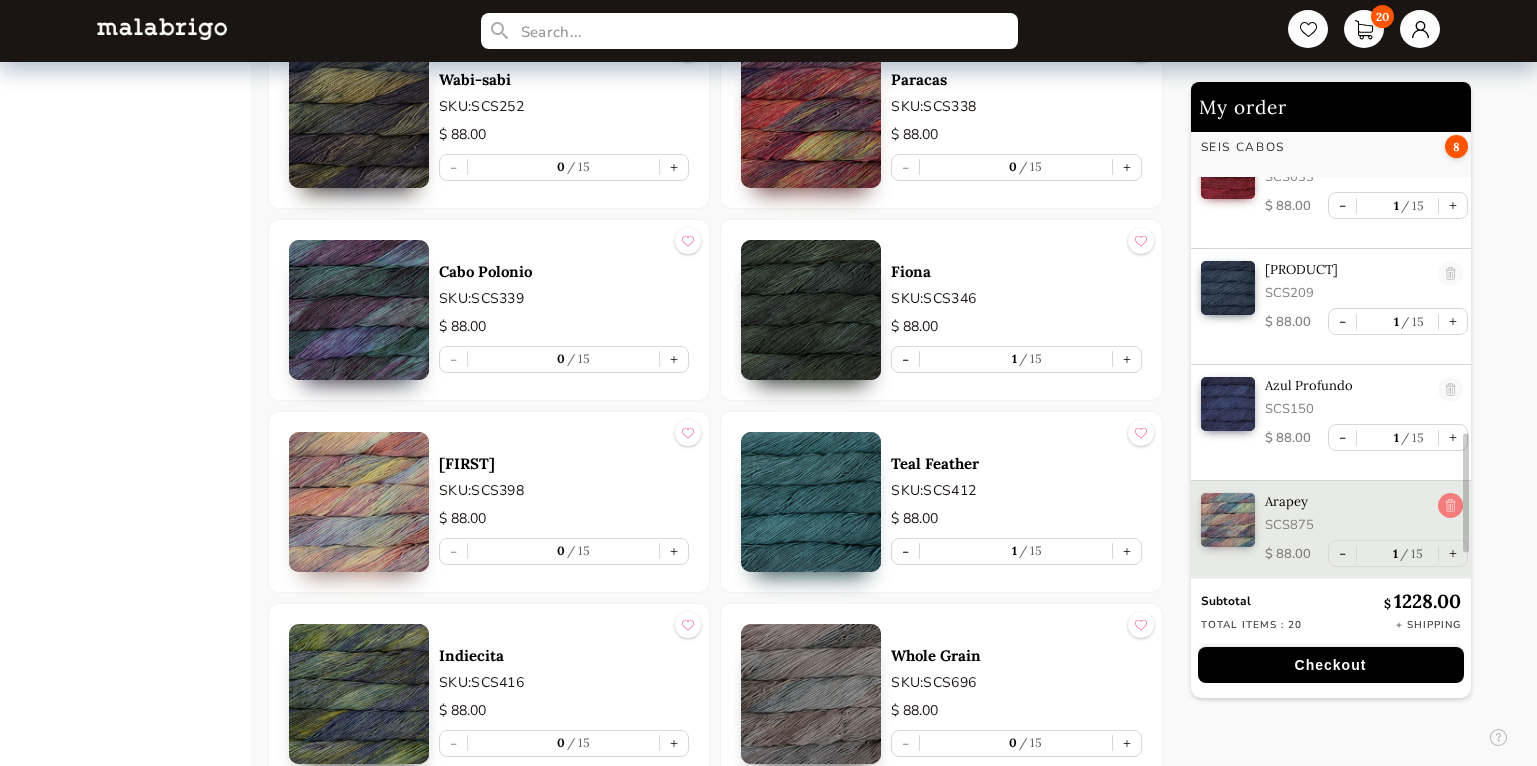 click at bounding box center (1450, 506) 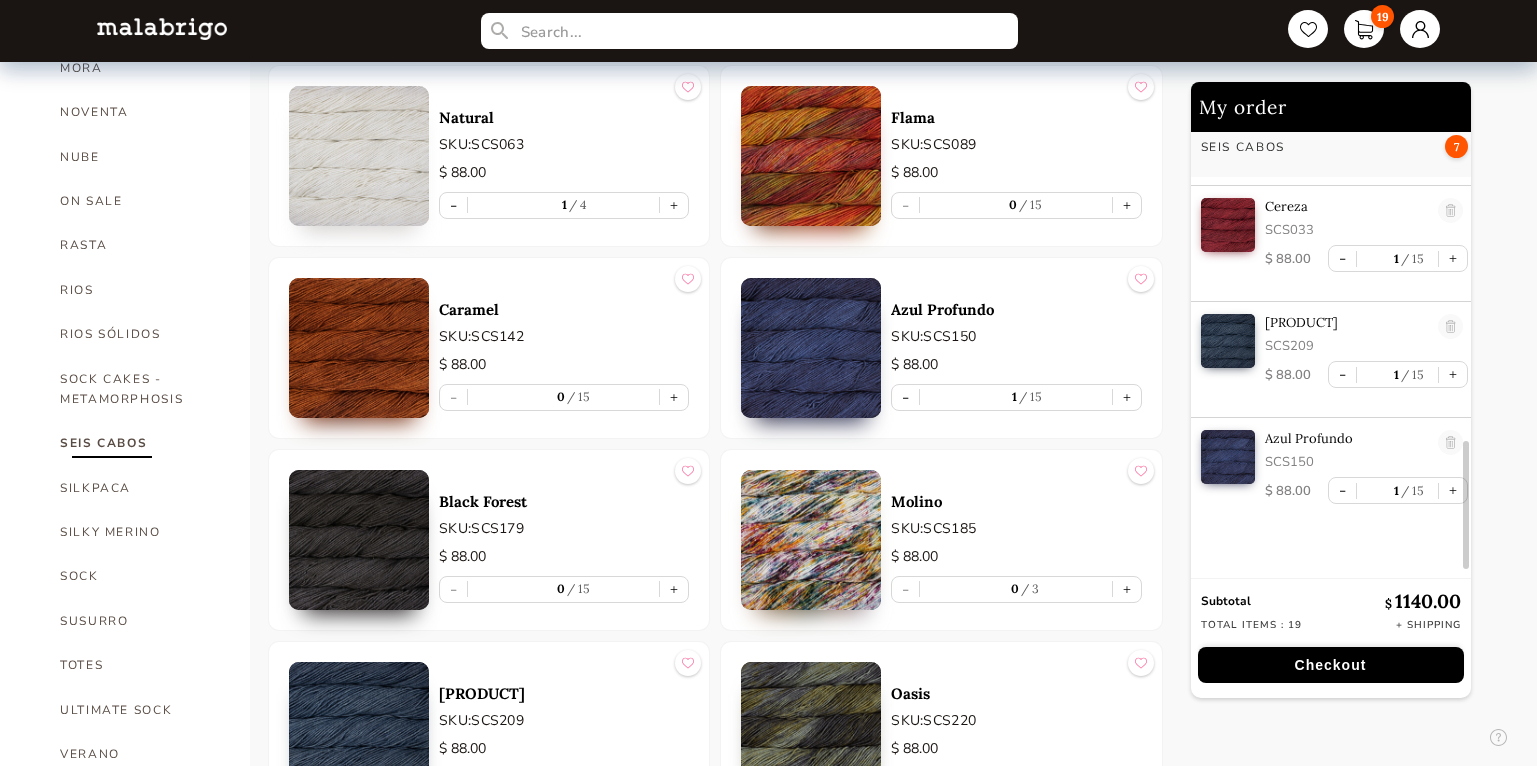 scroll, scrollTop: 1094, scrollLeft: 0, axis: vertical 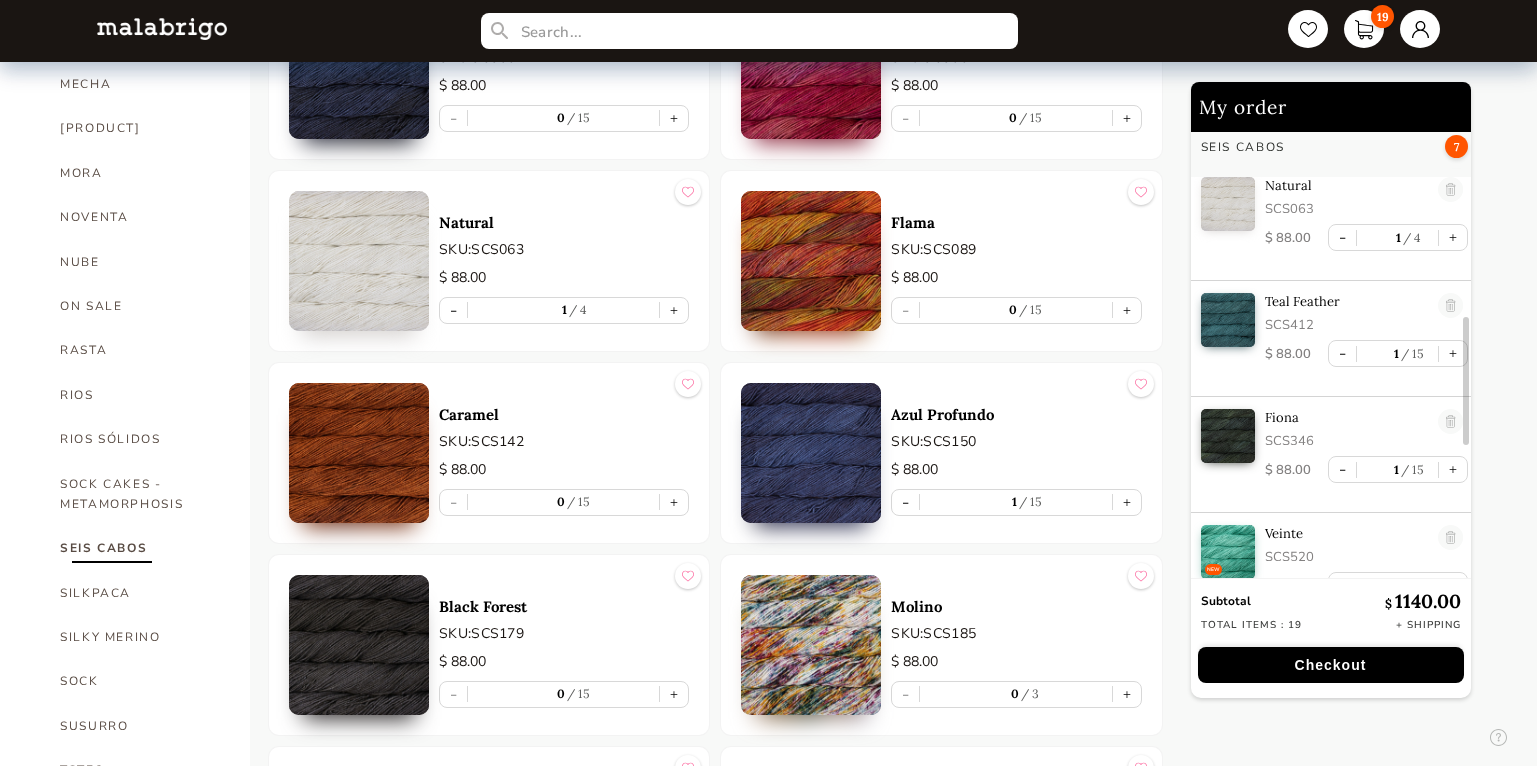 drag, startPoint x: 1467, startPoint y: 484, endPoint x: 1472, endPoint y: 360, distance: 124.10077 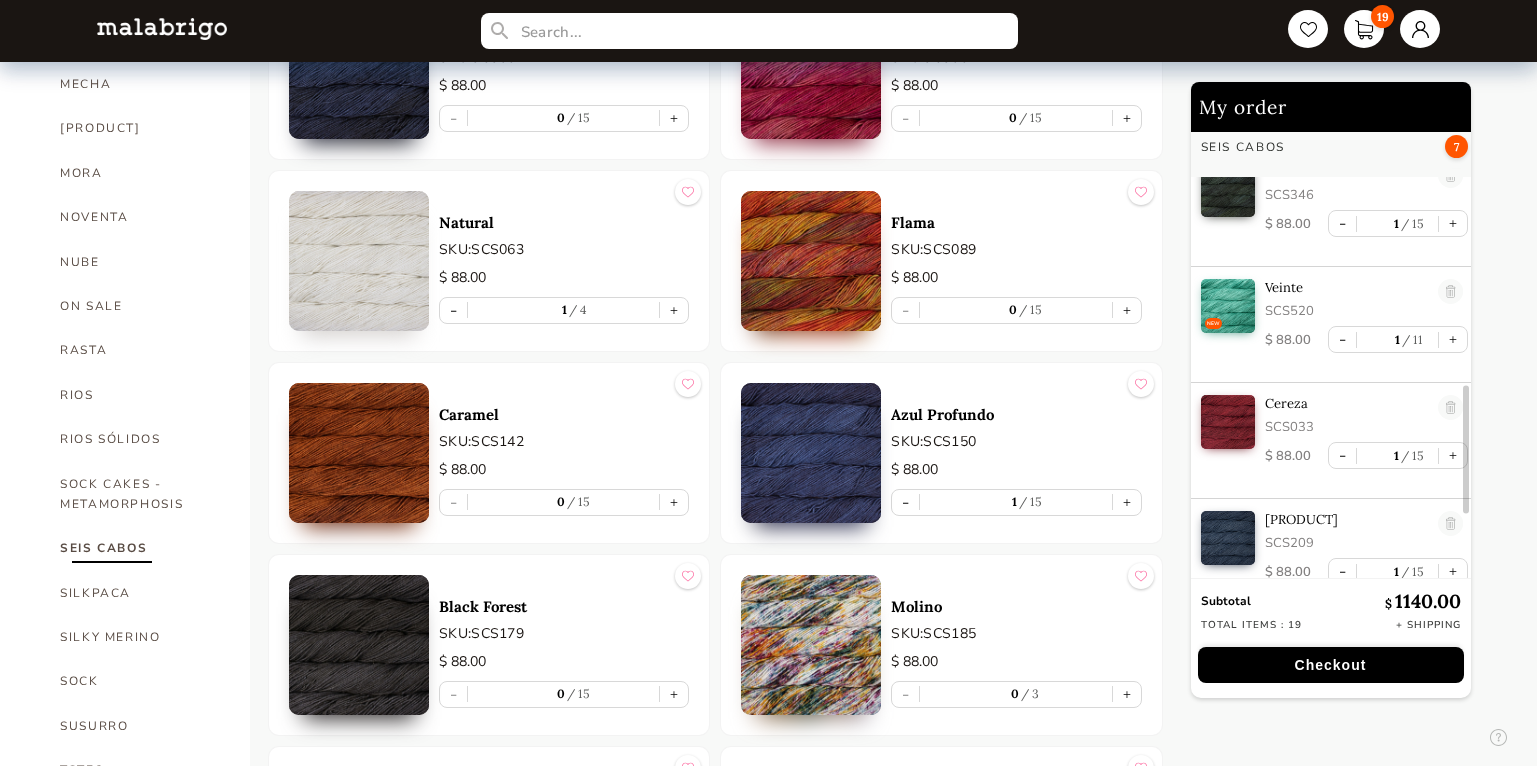 scroll, scrollTop: 923, scrollLeft: 0, axis: vertical 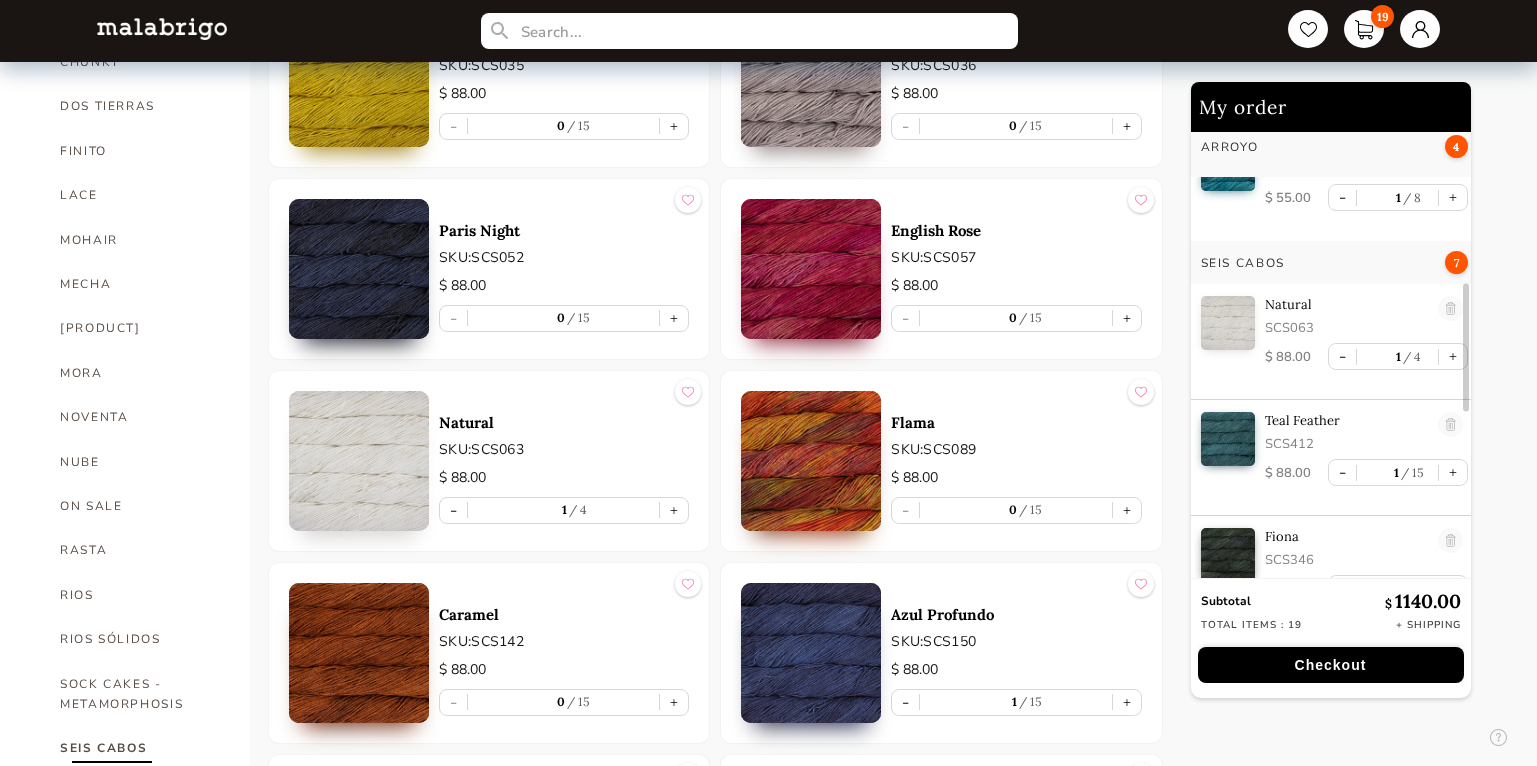 drag, startPoint x: 1464, startPoint y: 414, endPoint x: 1467, endPoint y: 312, distance: 102.044106 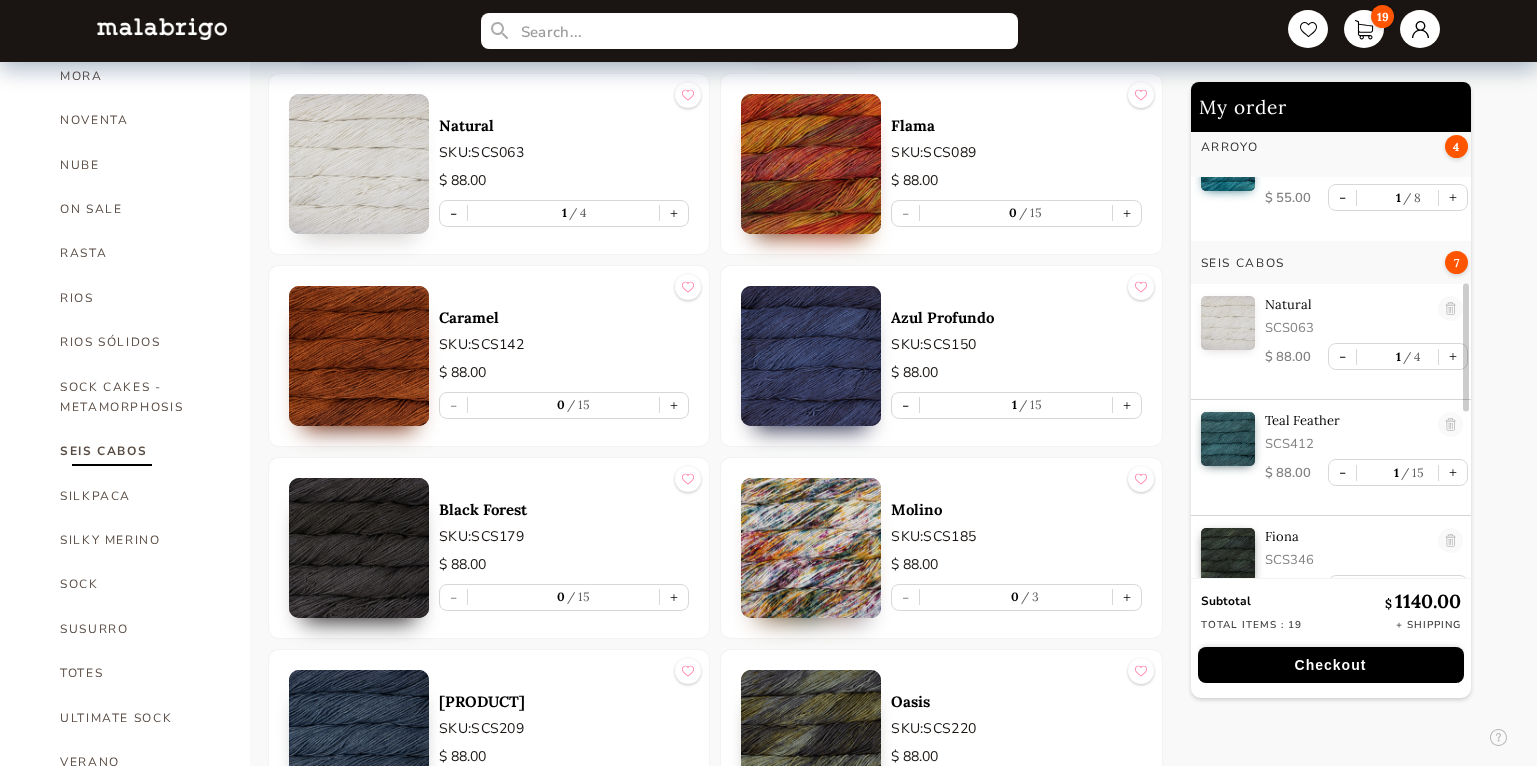 scroll, scrollTop: 1088, scrollLeft: 0, axis: vertical 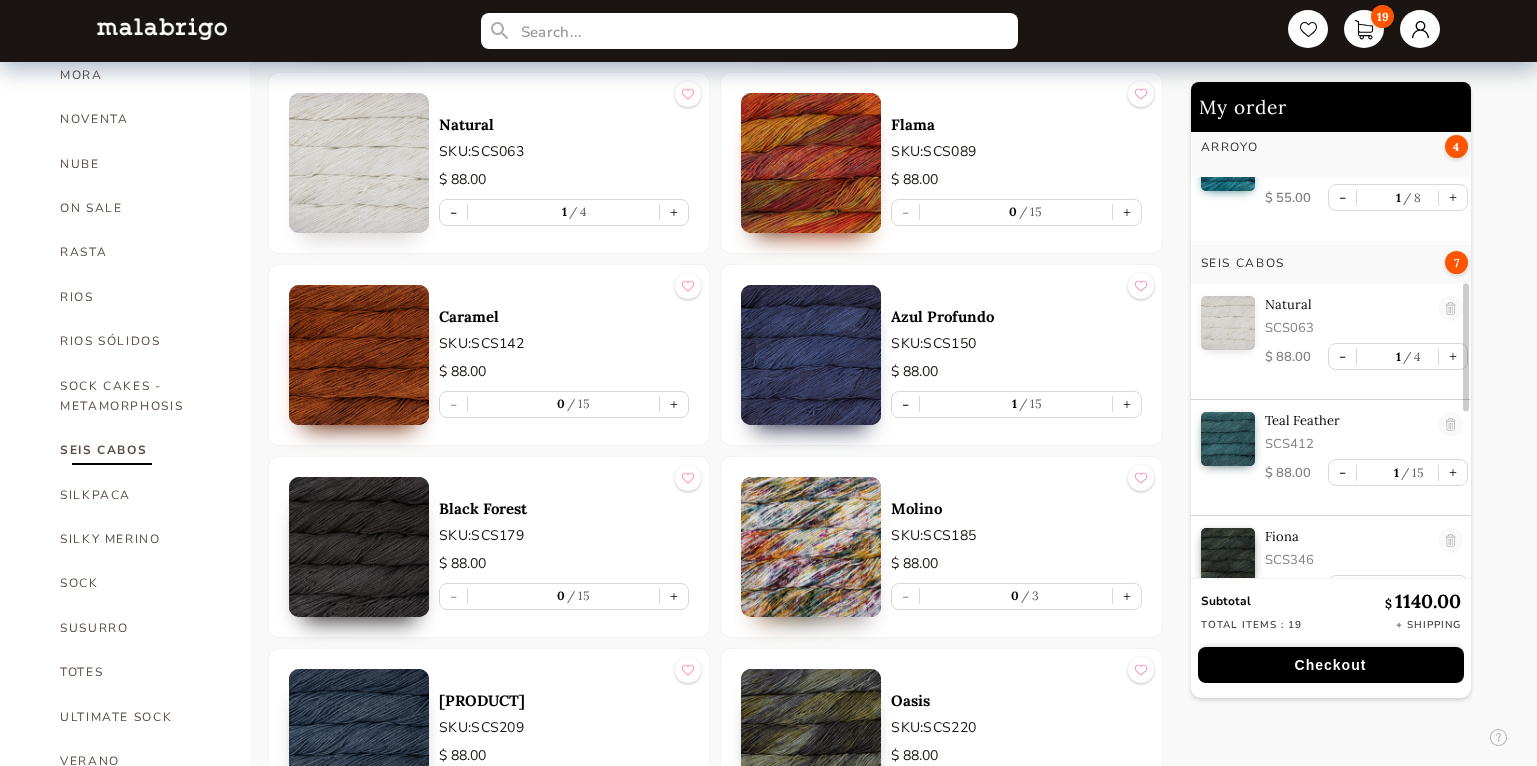 click at bounding box center [811, 163] 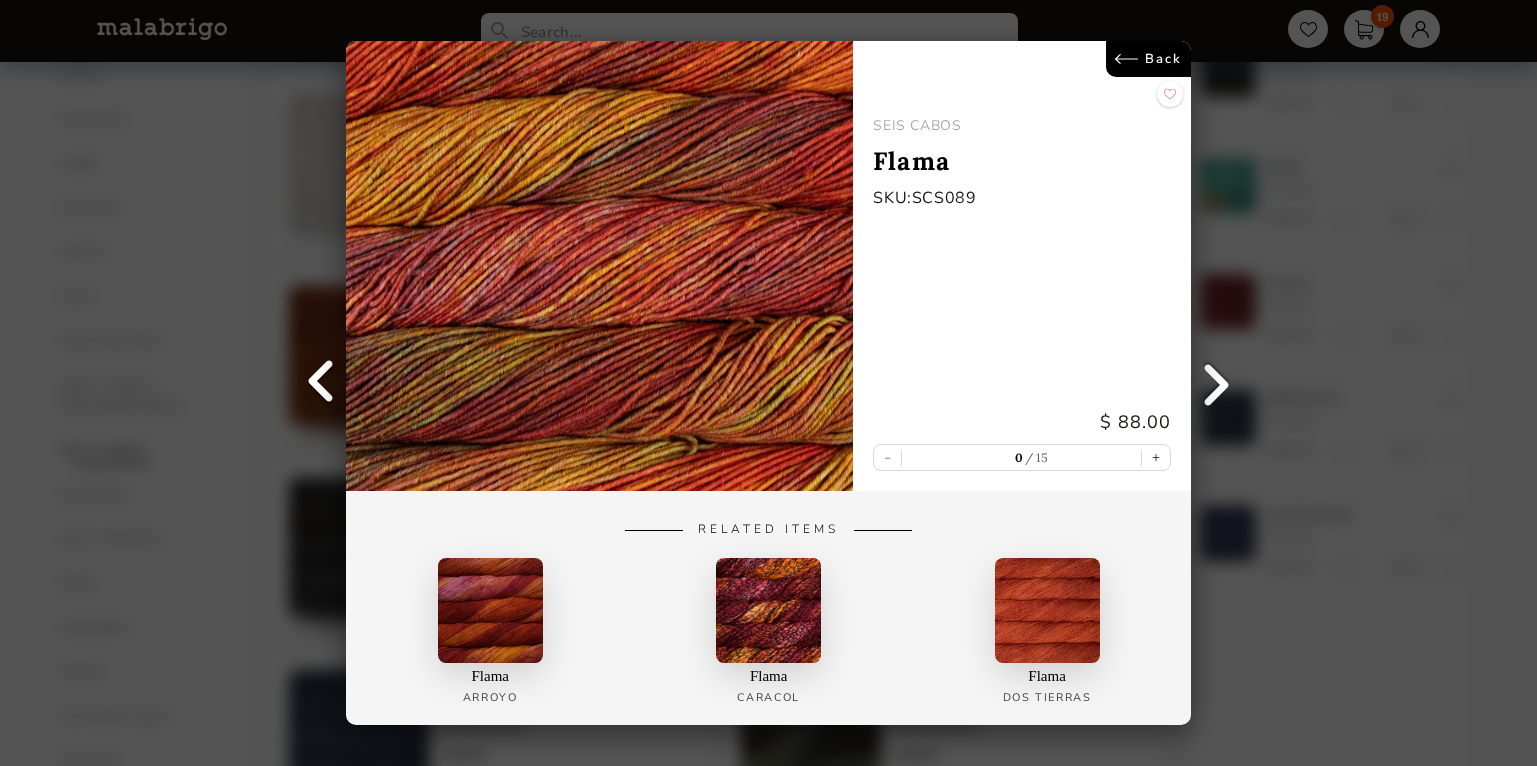 scroll, scrollTop: 0, scrollLeft: 0, axis: both 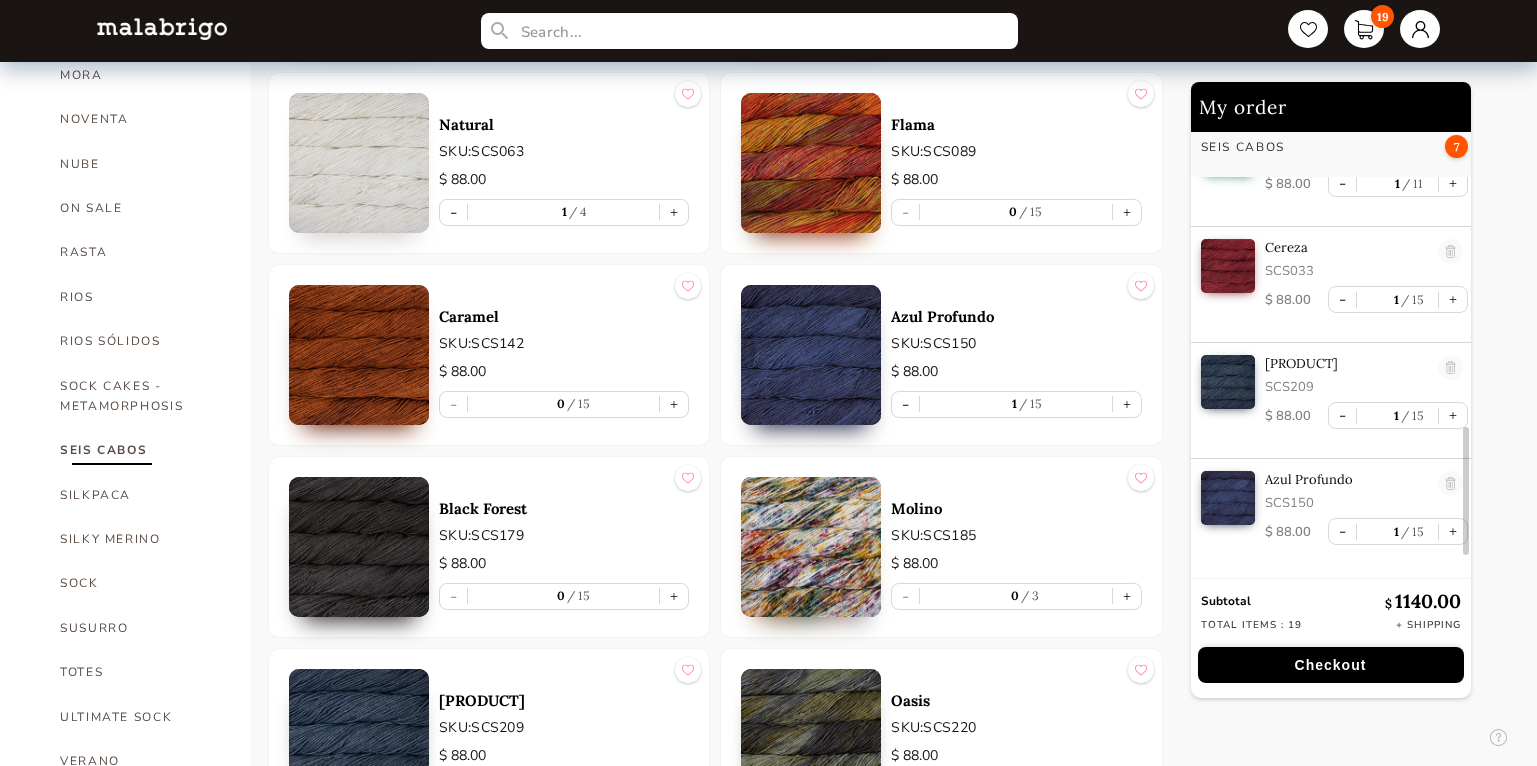 click on "Black Forest SKU:  SCS179 $   88.00 - 0 15 +" at bounding box center (489, 547) 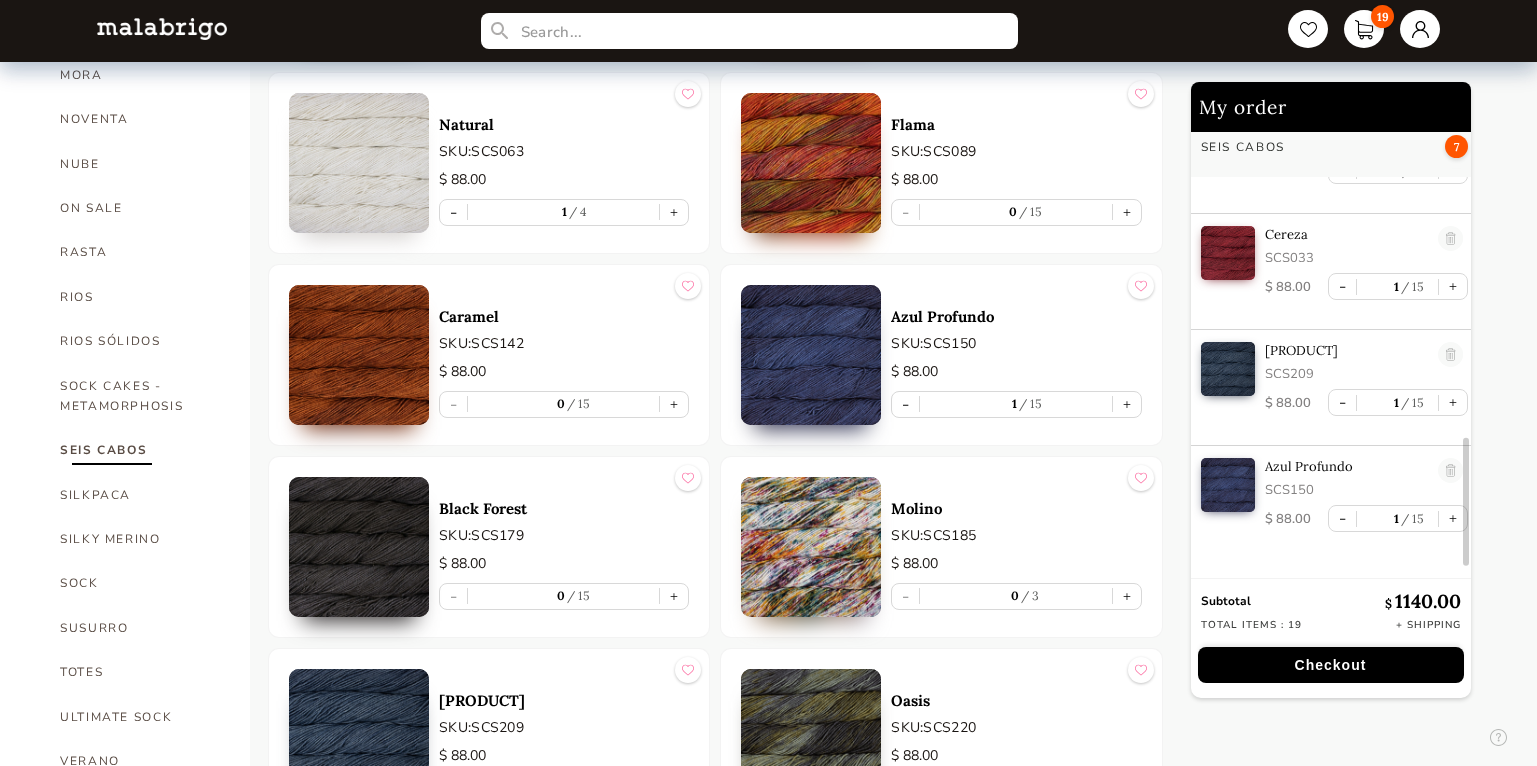 scroll, scrollTop: 1121, scrollLeft: 0, axis: vertical 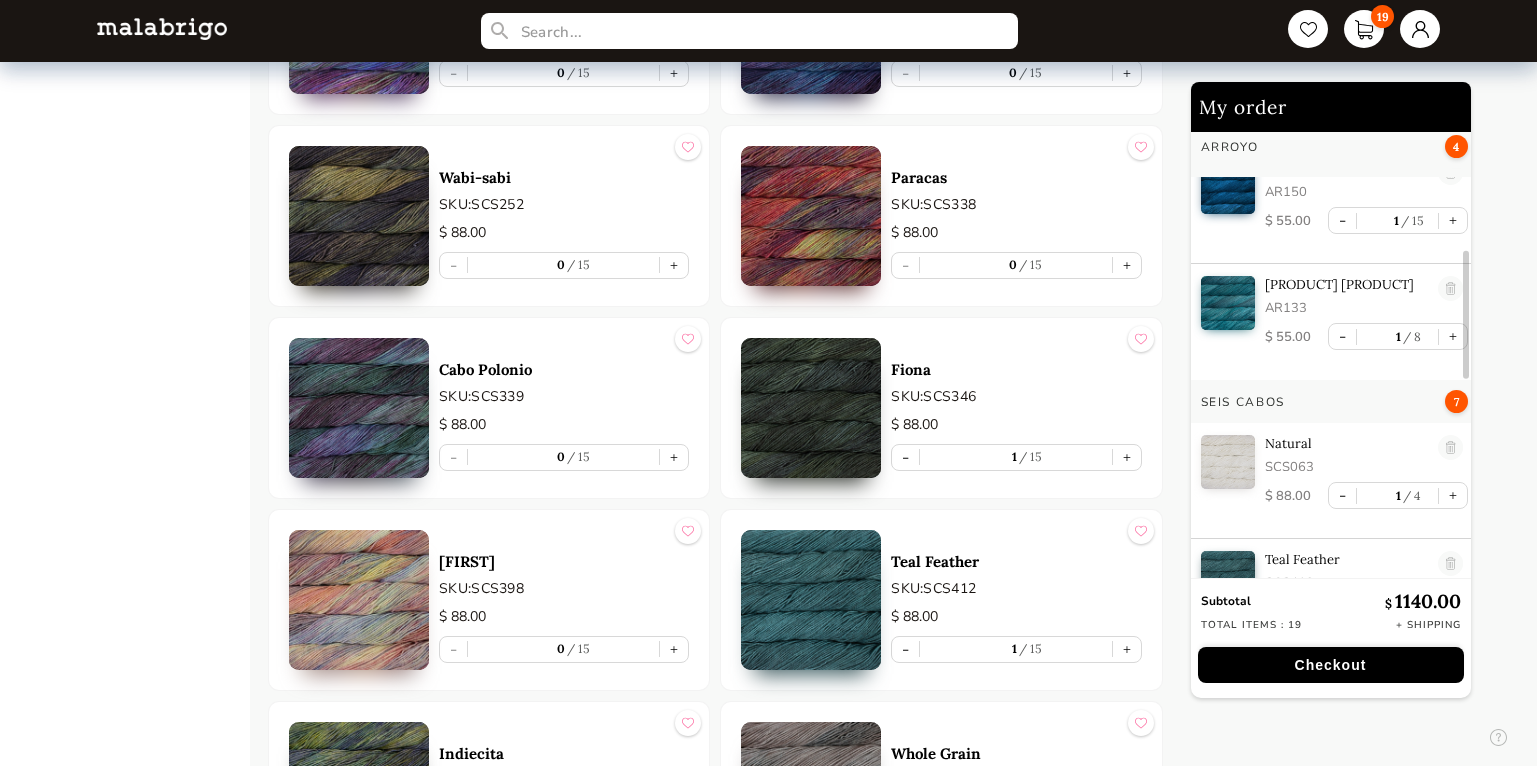 click on "HOME CATEGORIES VIENTOS - PREORDER US MINI - PREORDER CARACOL "ON BLACK" - PREORDER RIOS: "AMIGAS DE ROSALINDA"  NOW SHIPPING HOLIDAY KIT 2025 - PREORDER LACE - NEW COLORS MORA - NEW COLORS ARROYO BOOKS CLOUD CAPRINO CARACOL CHUNKY DOS TIERRAS FINITO LACE MOHAIR MECHA MECHITA MORA NOVENTA NUBE ON SALE RASTA RIOS RIOS SÓLIDOS SOCK CAKES - METAMORPHOSIS SEIS CABOS SILKPACA SILKY MERINO SOCK SUSURRO TOTES ULTIMATE SOCK VERANO WASHTED WORSTED" at bounding box center [150, -309] 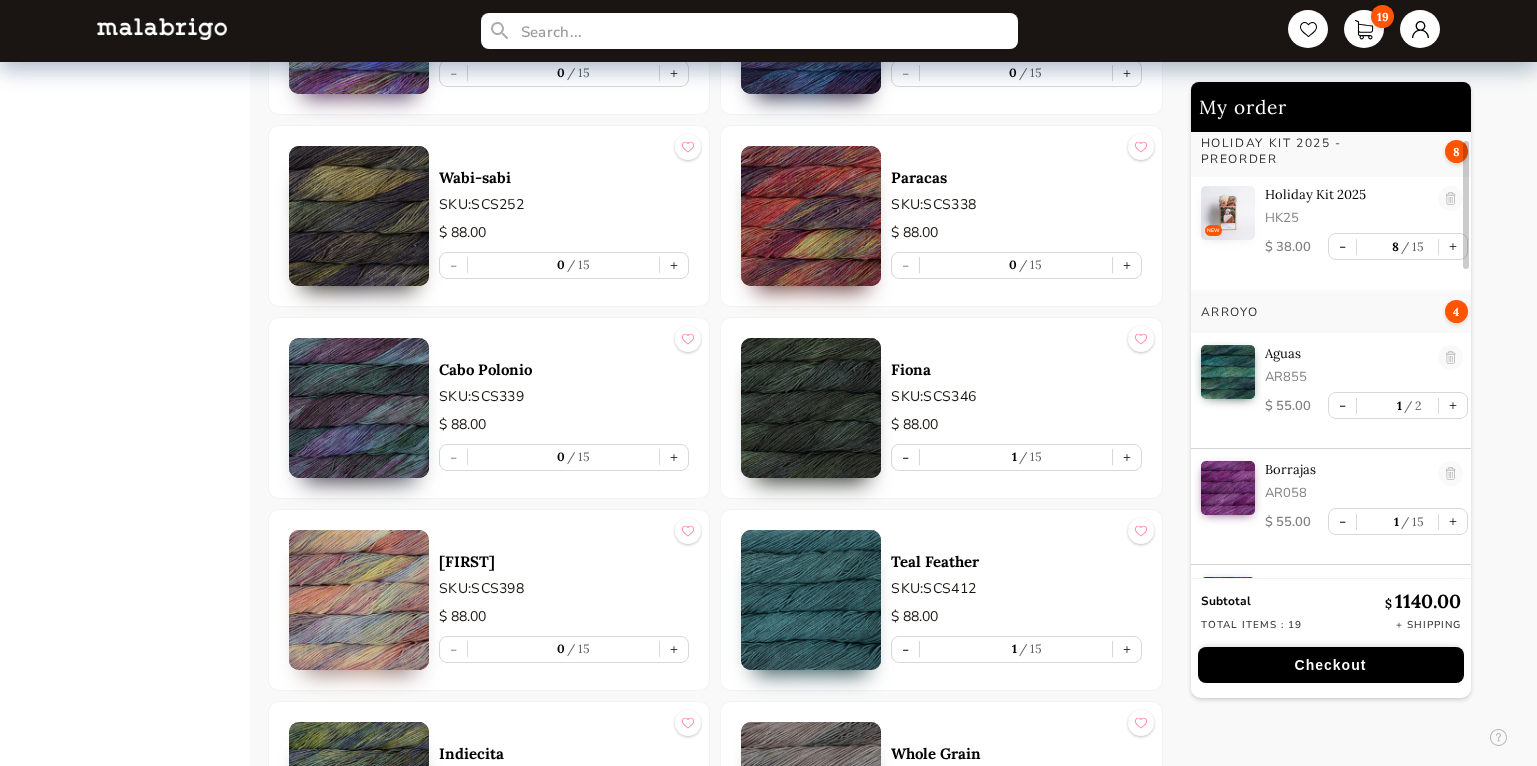 scroll, scrollTop: 0, scrollLeft: 0, axis: both 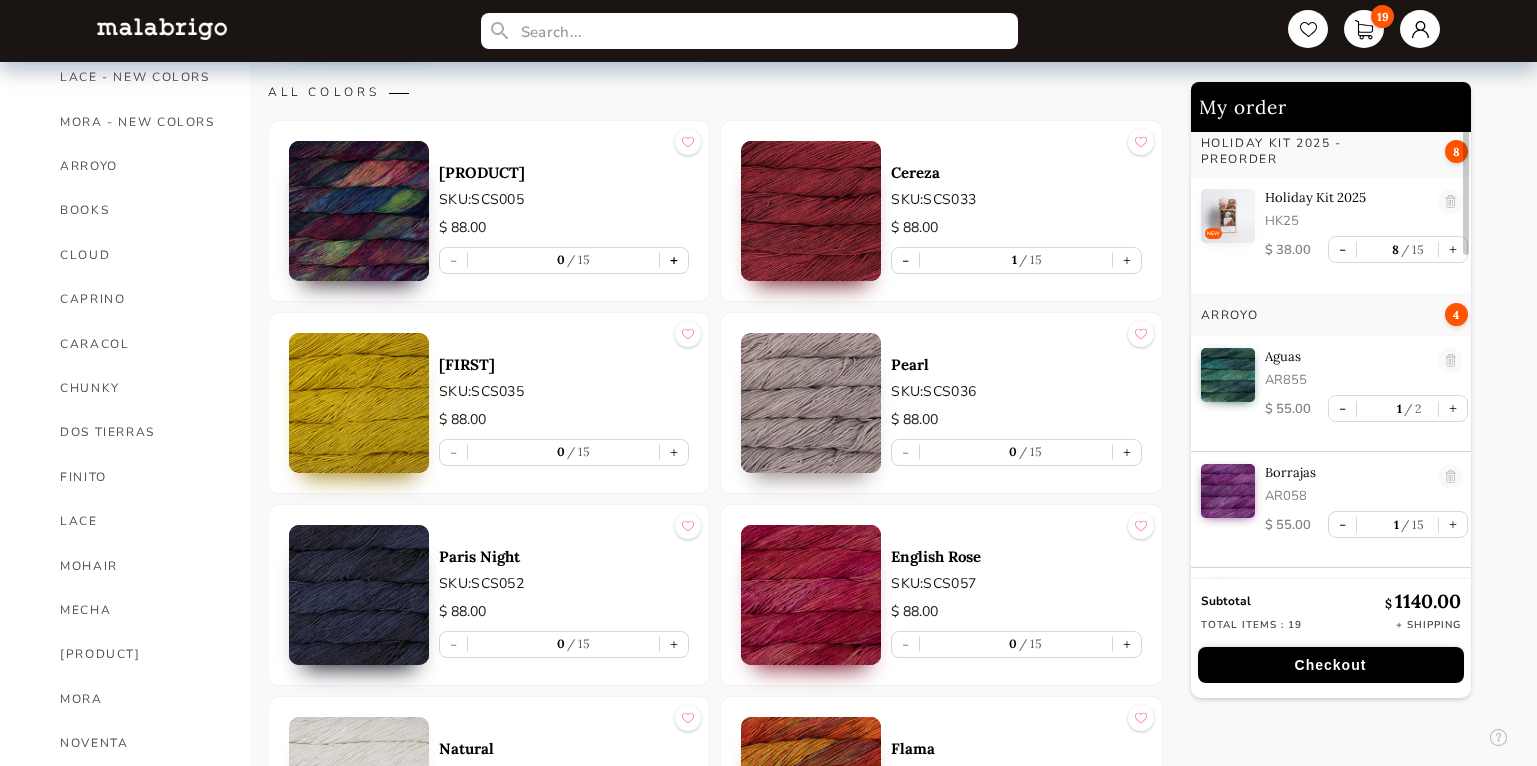 click on "+" at bounding box center (674, 260) 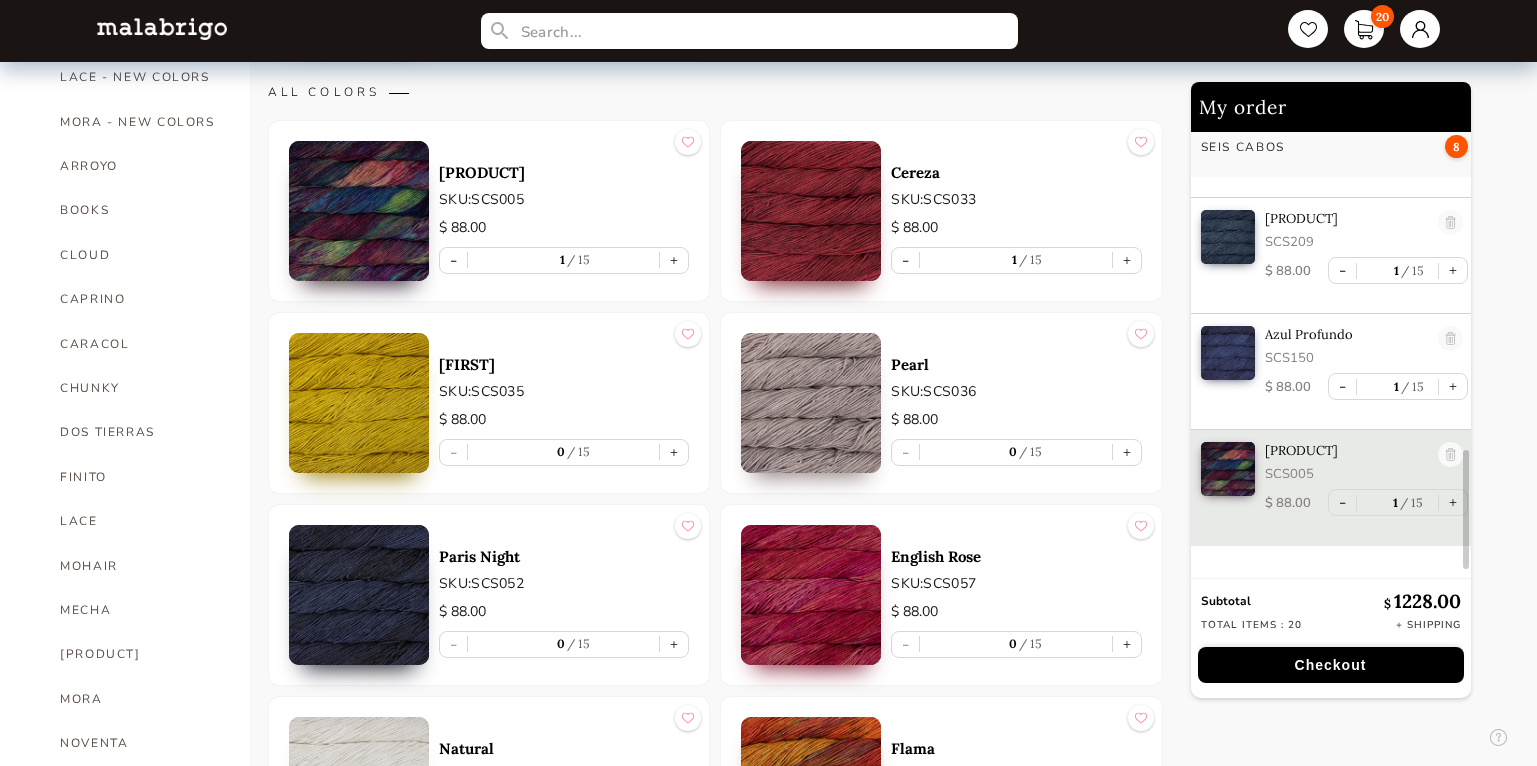 scroll, scrollTop: 1237, scrollLeft: 0, axis: vertical 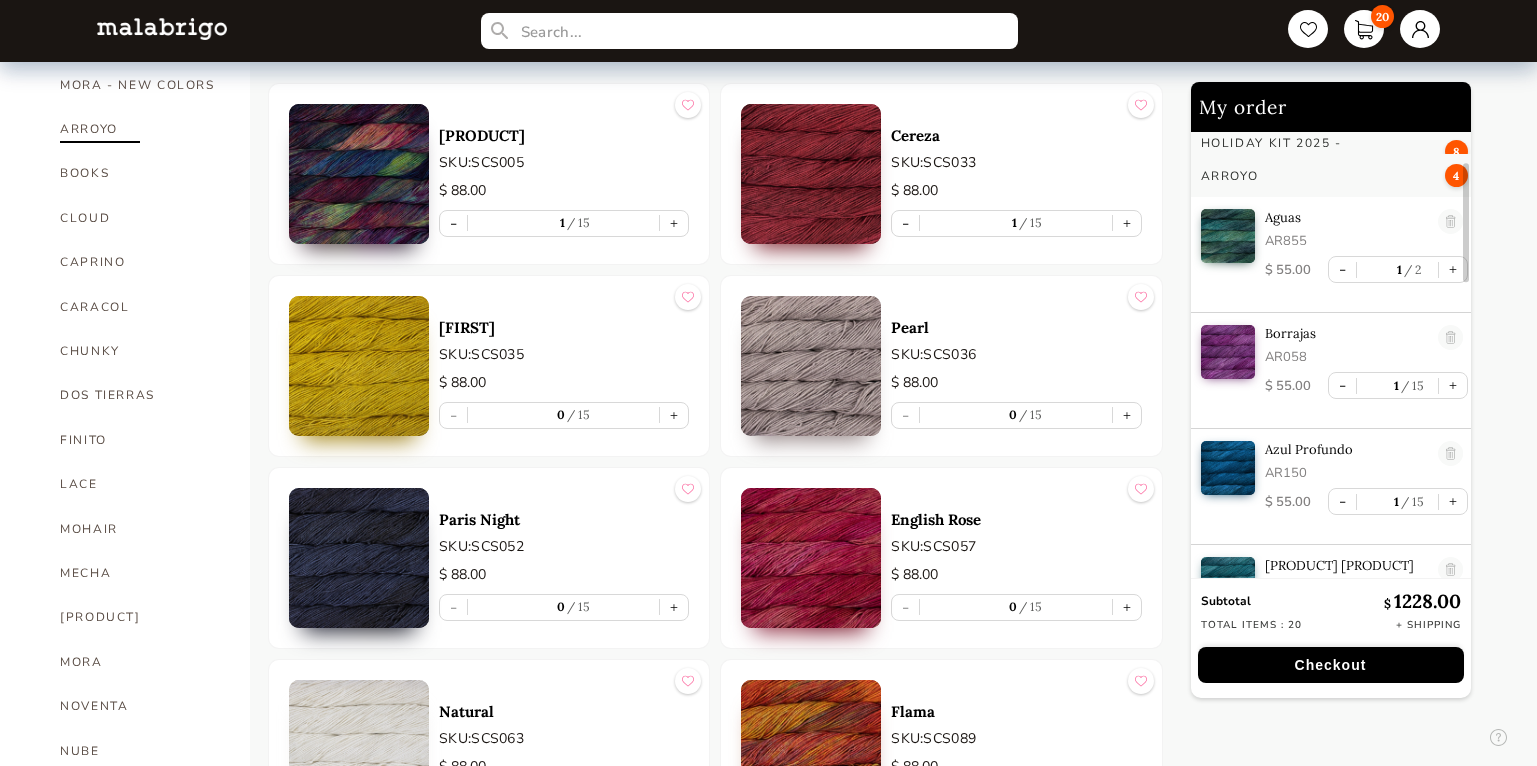 click on "ARROYO" at bounding box center (140, 129) 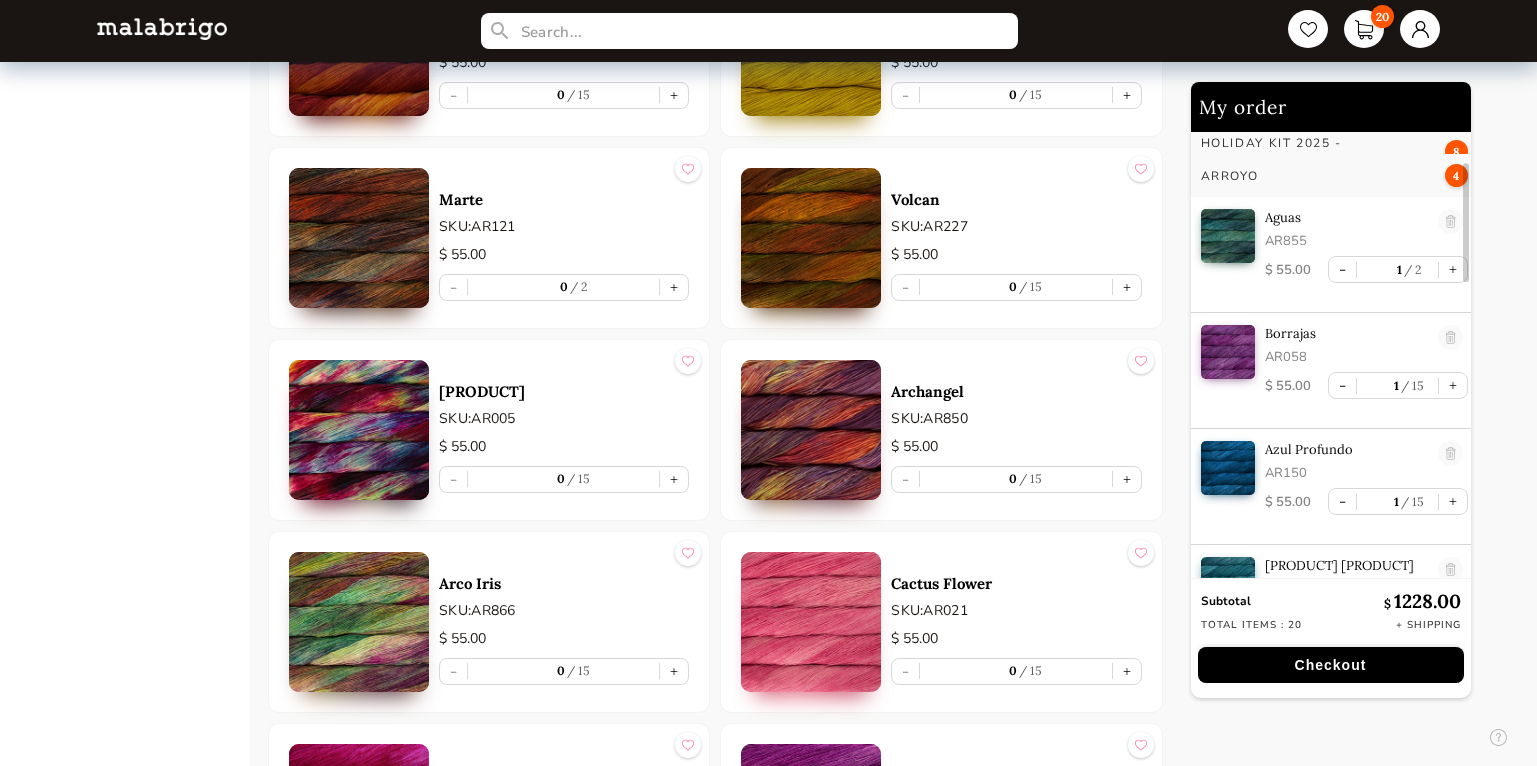 scroll, scrollTop: 3000, scrollLeft: 0, axis: vertical 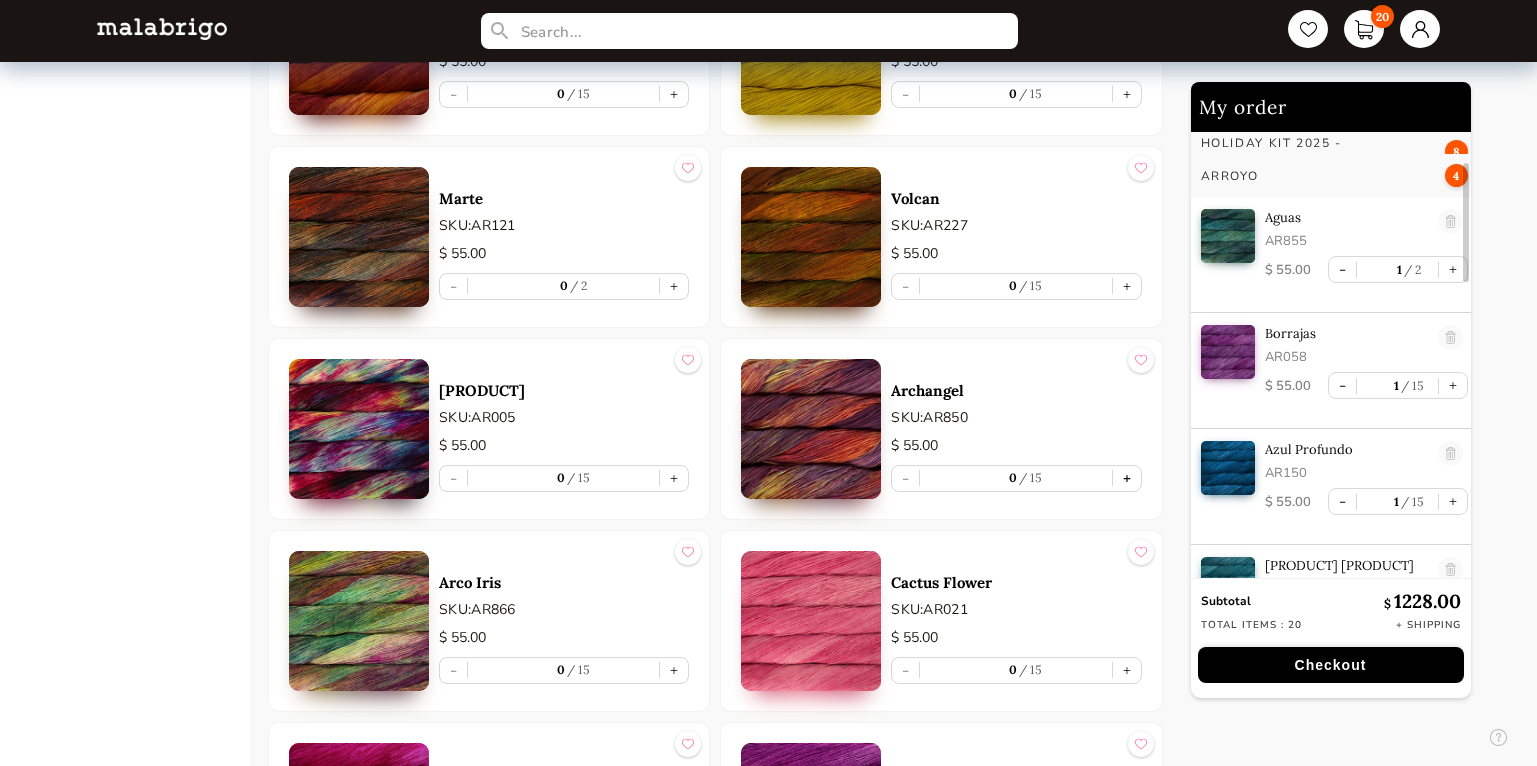drag, startPoint x: 1120, startPoint y: 474, endPoint x: 1131, endPoint y: 487, distance: 17.029387 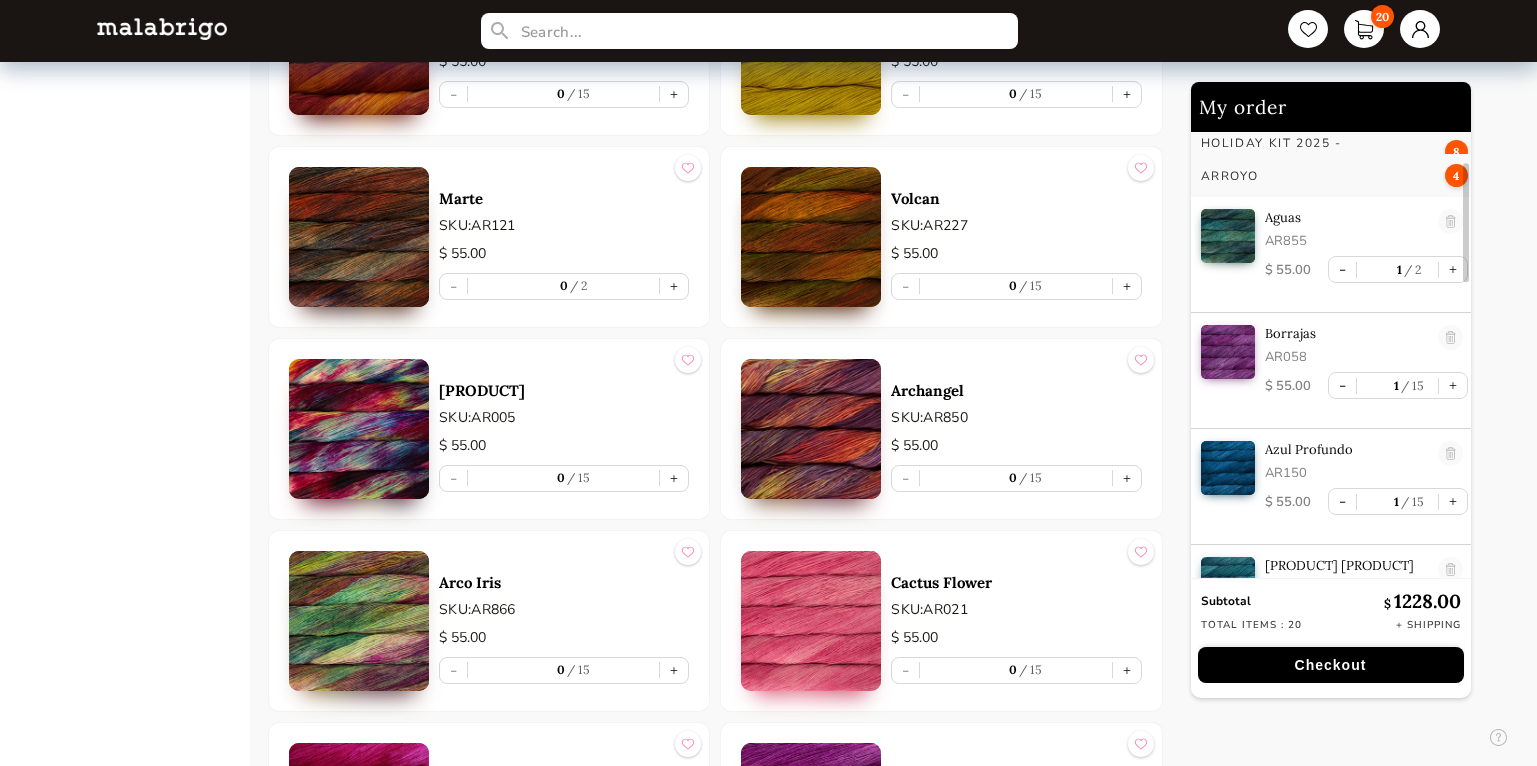 type on "1" 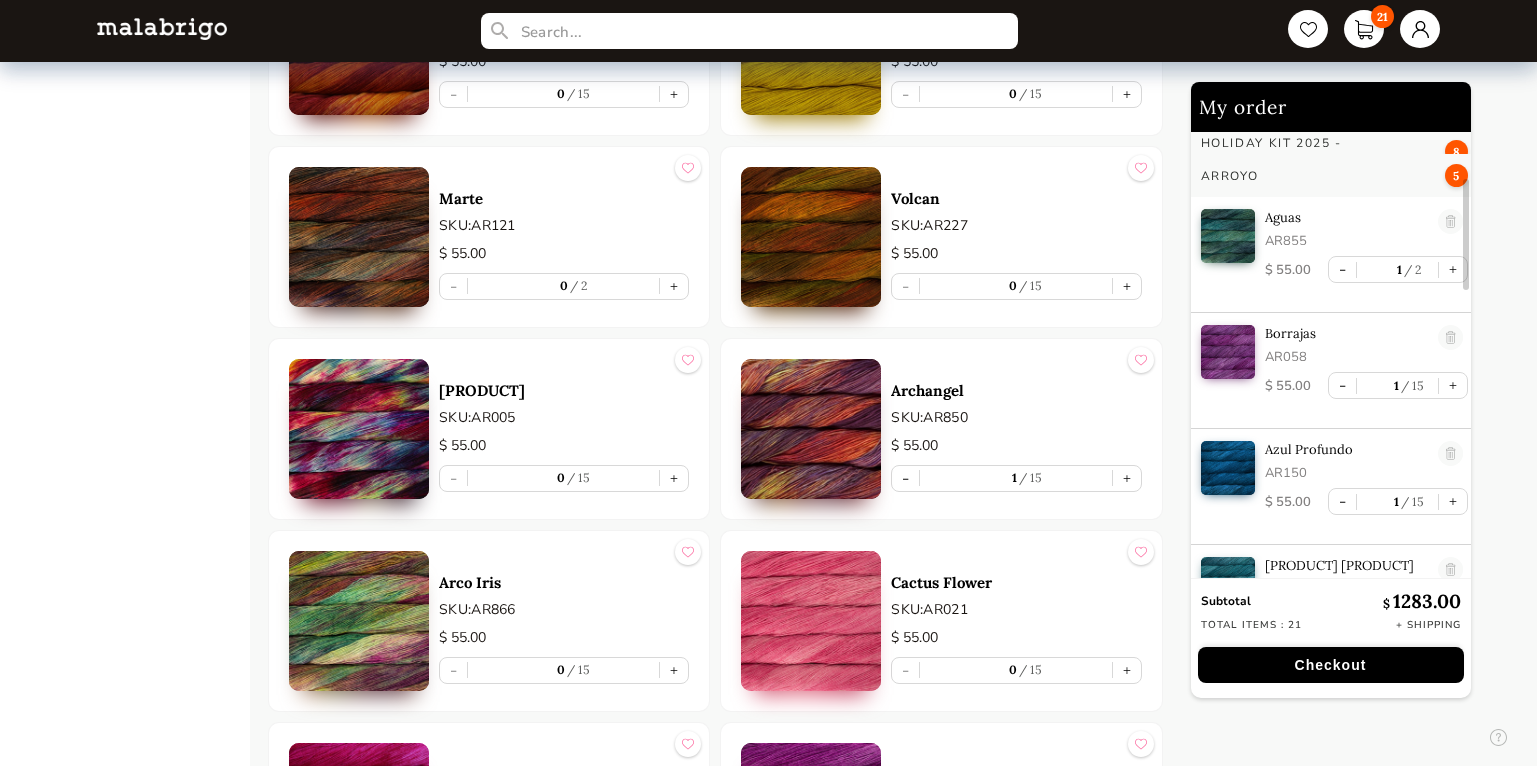 scroll, scrollTop: 323, scrollLeft: 0, axis: vertical 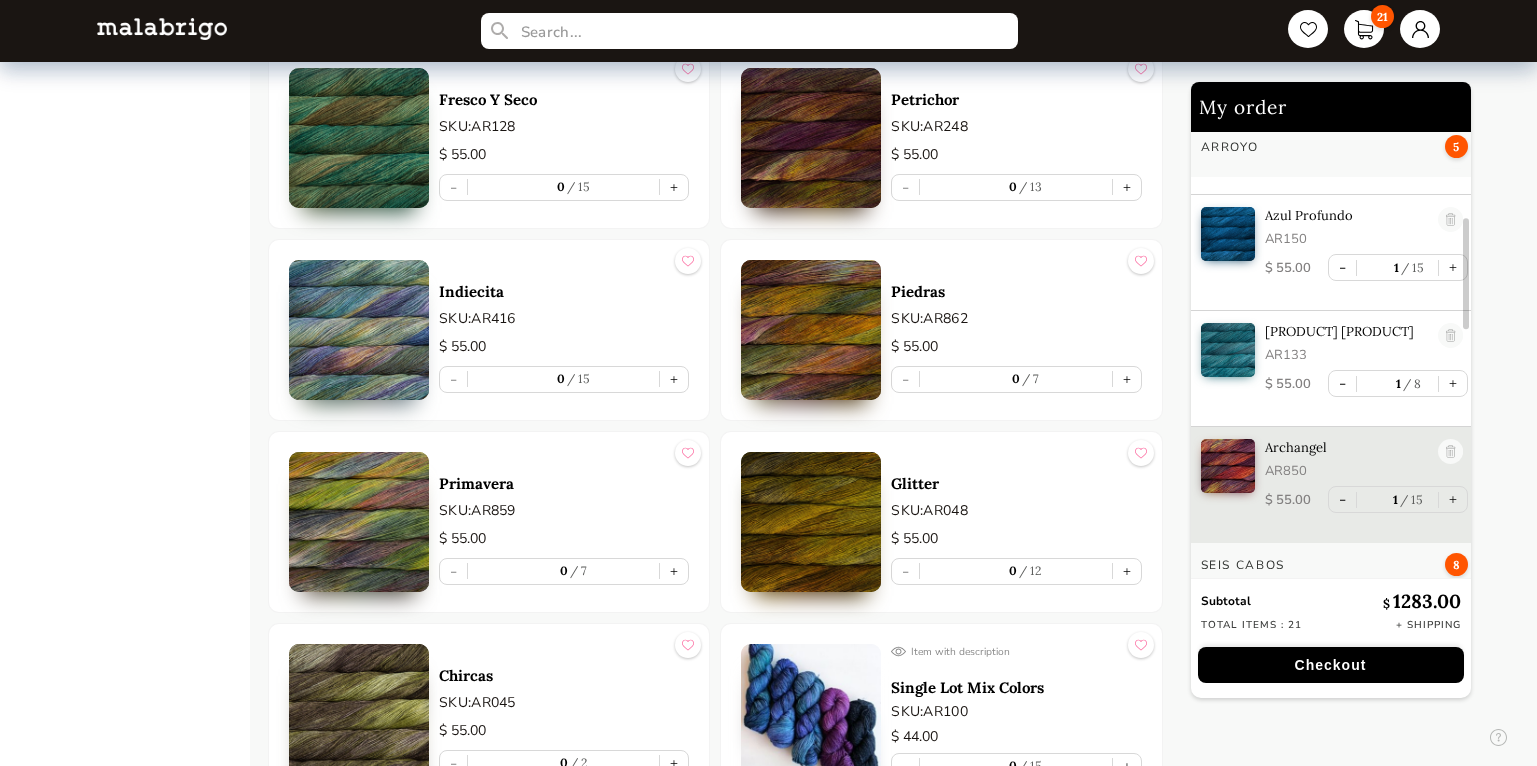 click at bounding box center [359, 522] 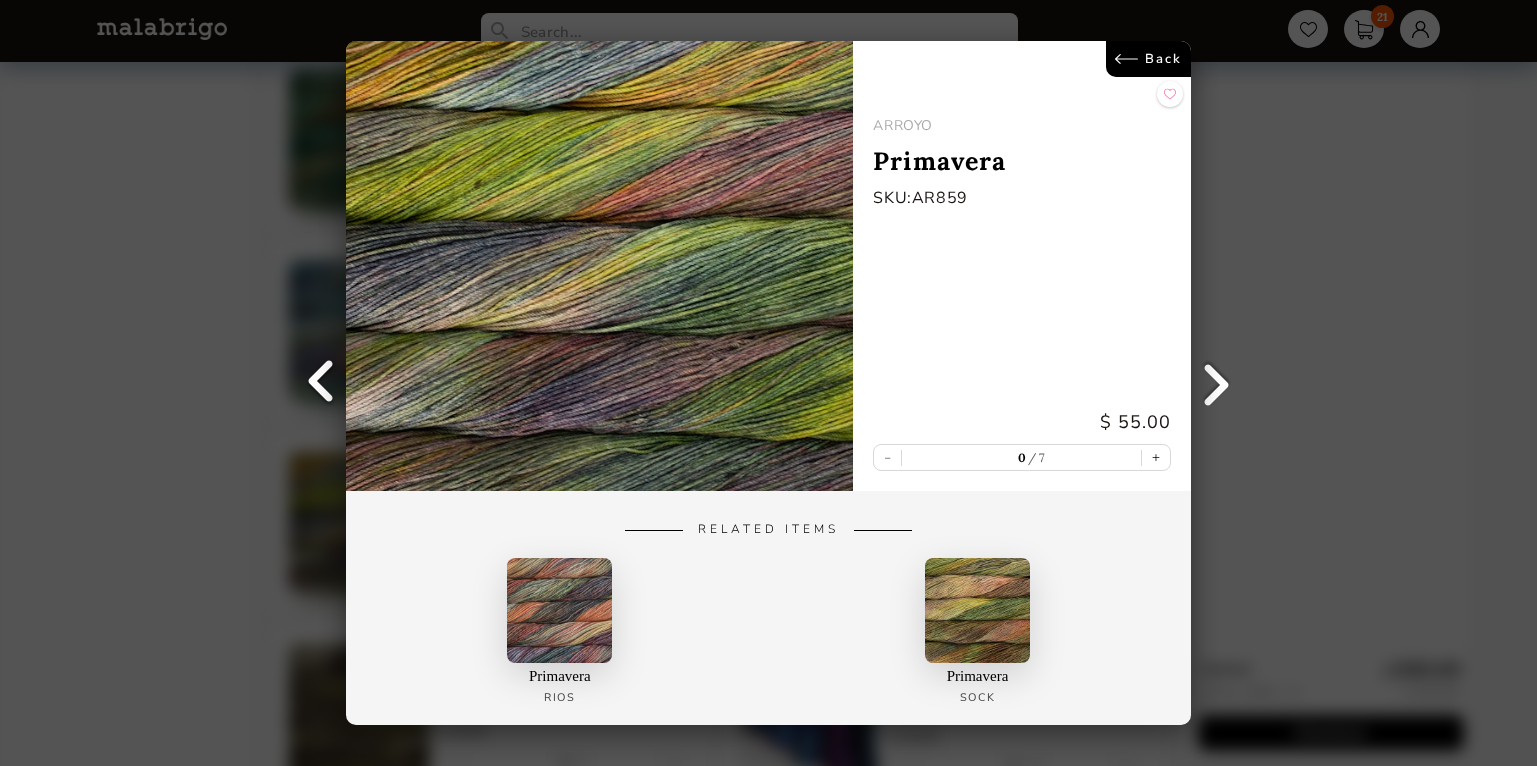 scroll, scrollTop: 0, scrollLeft: 0, axis: both 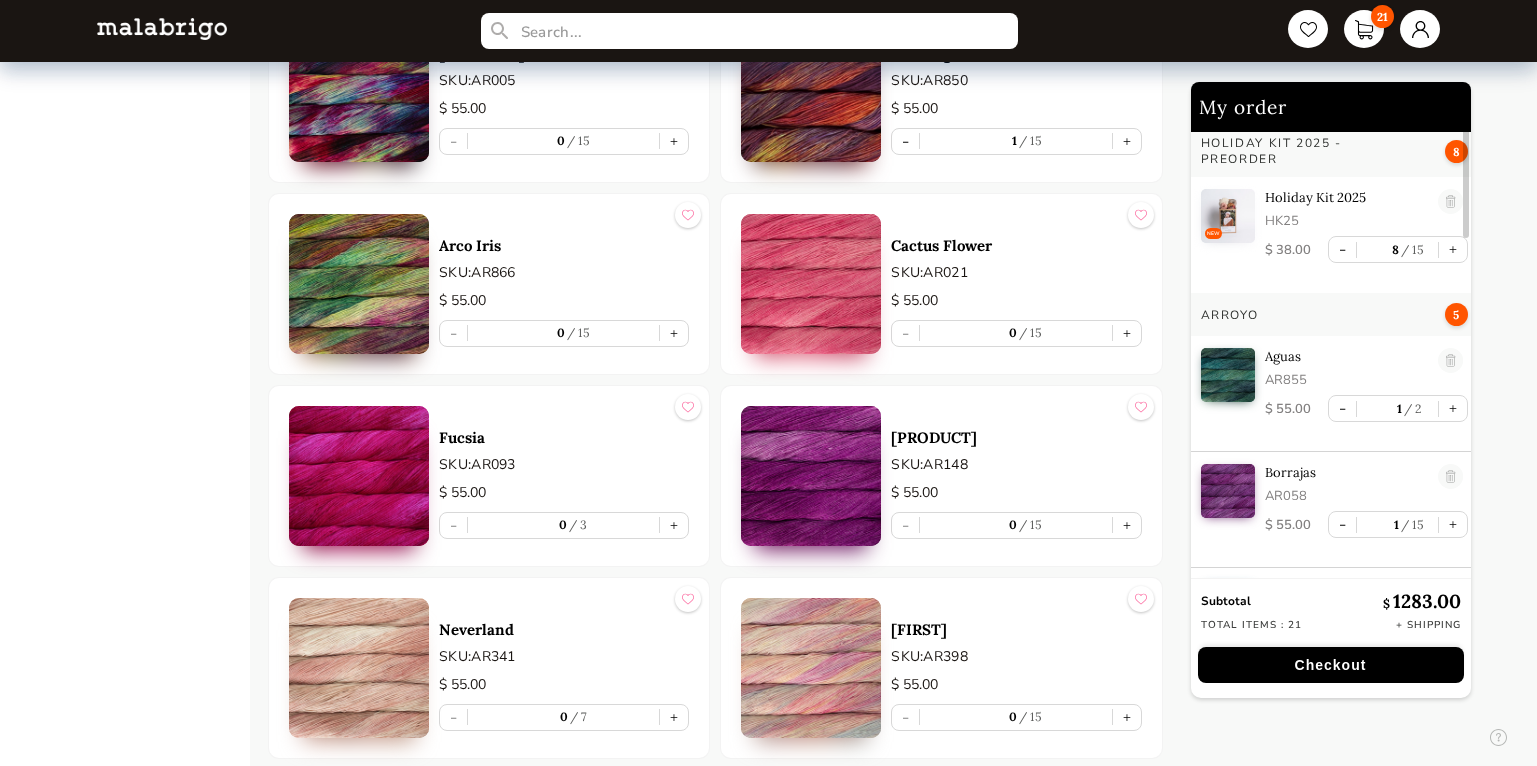 click at bounding box center [359, 284] 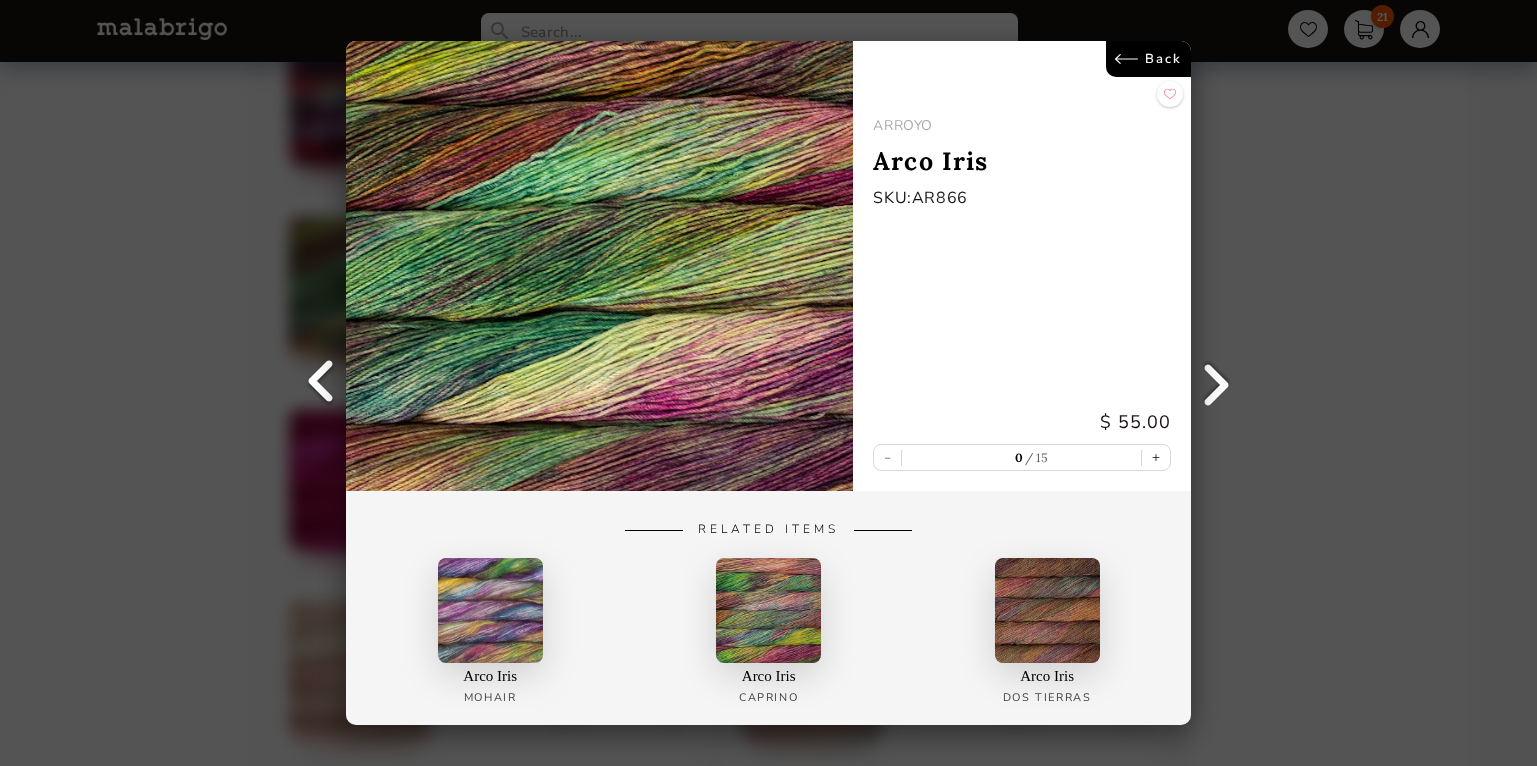 scroll, scrollTop: 3333, scrollLeft: 0, axis: vertical 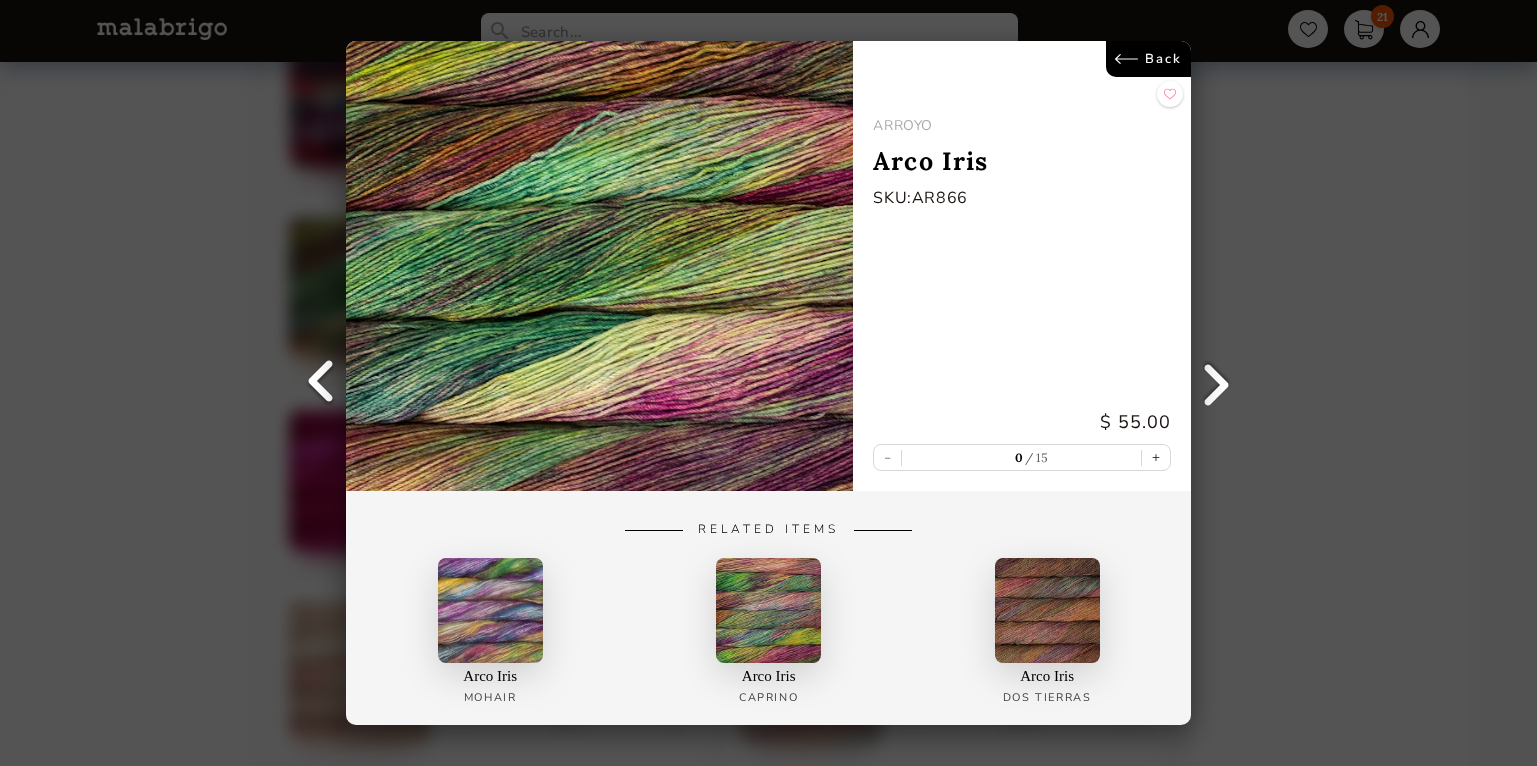 click on "Back" at bounding box center [1148, 59] 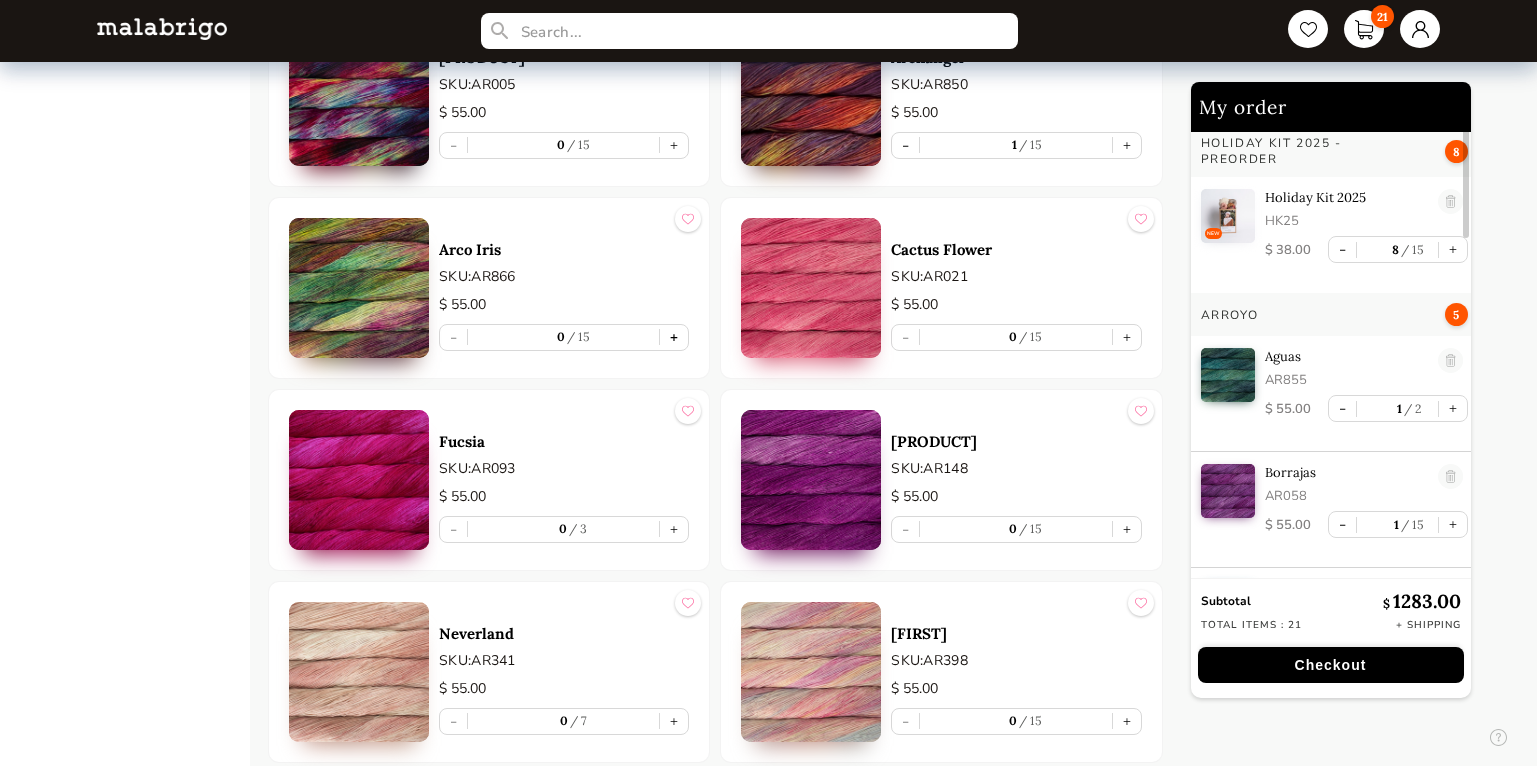 click on "+" at bounding box center (674, 337) 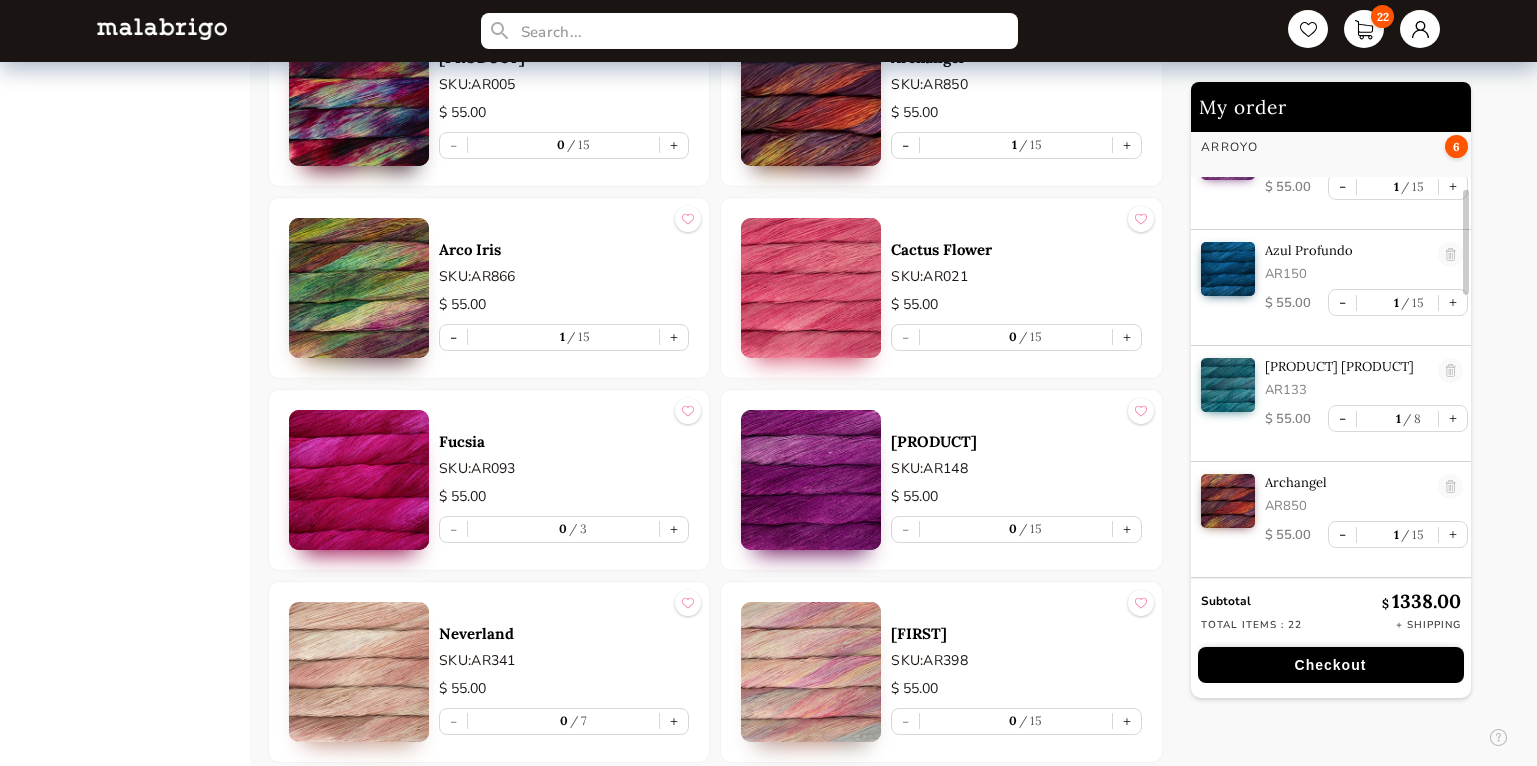 scroll, scrollTop: 437, scrollLeft: 0, axis: vertical 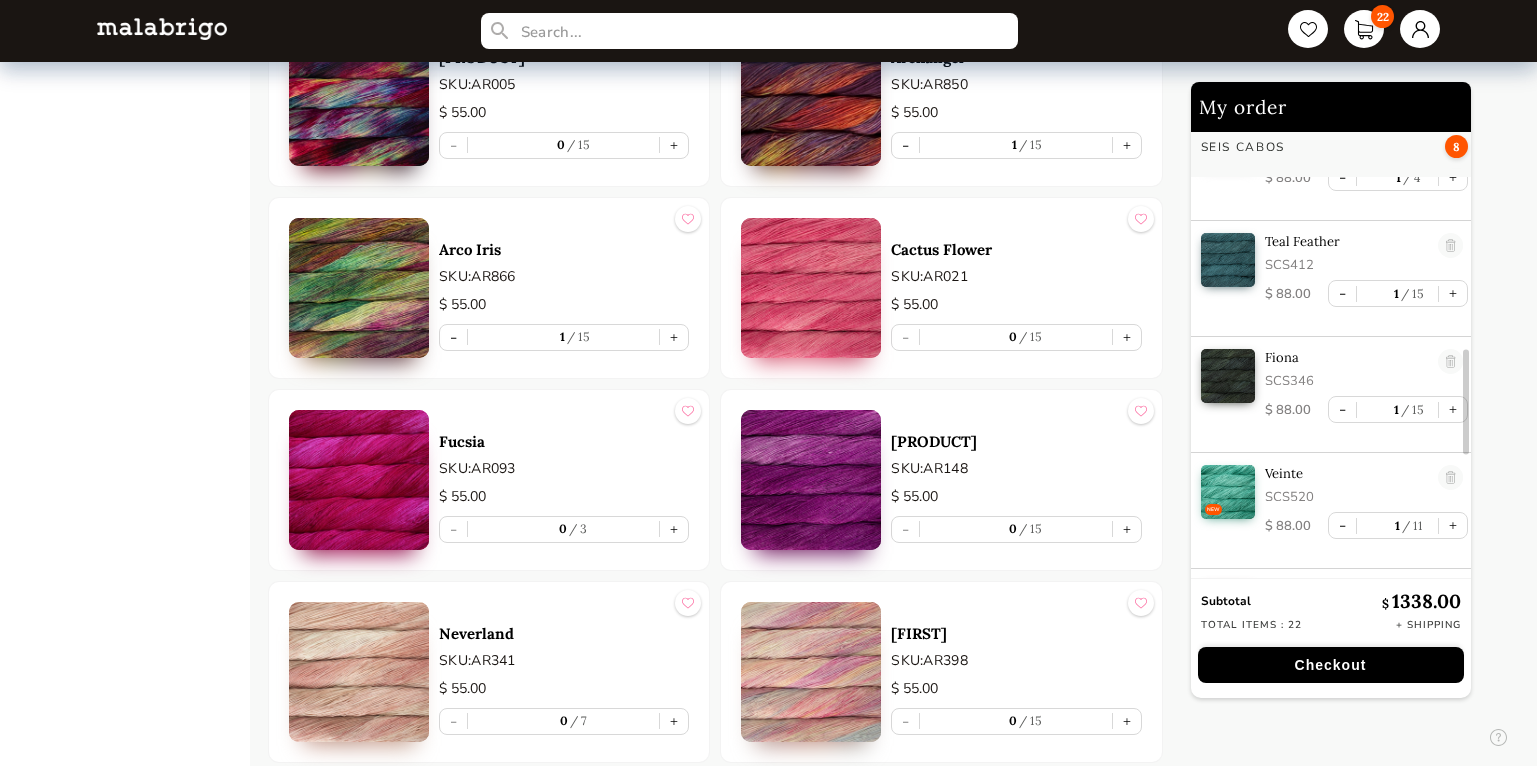 click on "Checkout" at bounding box center [1331, 665] 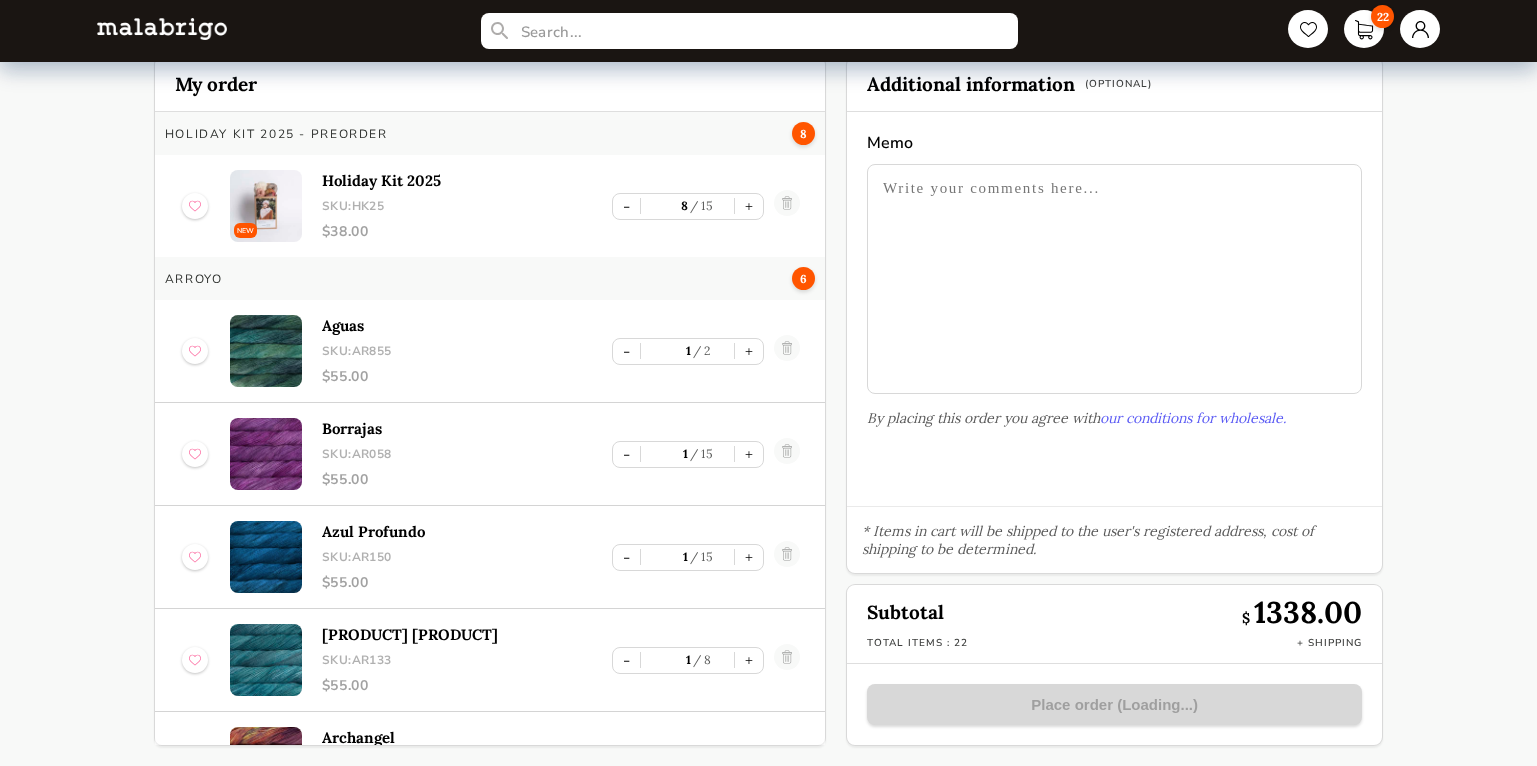 scroll, scrollTop: 107, scrollLeft: 0, axis: vertical 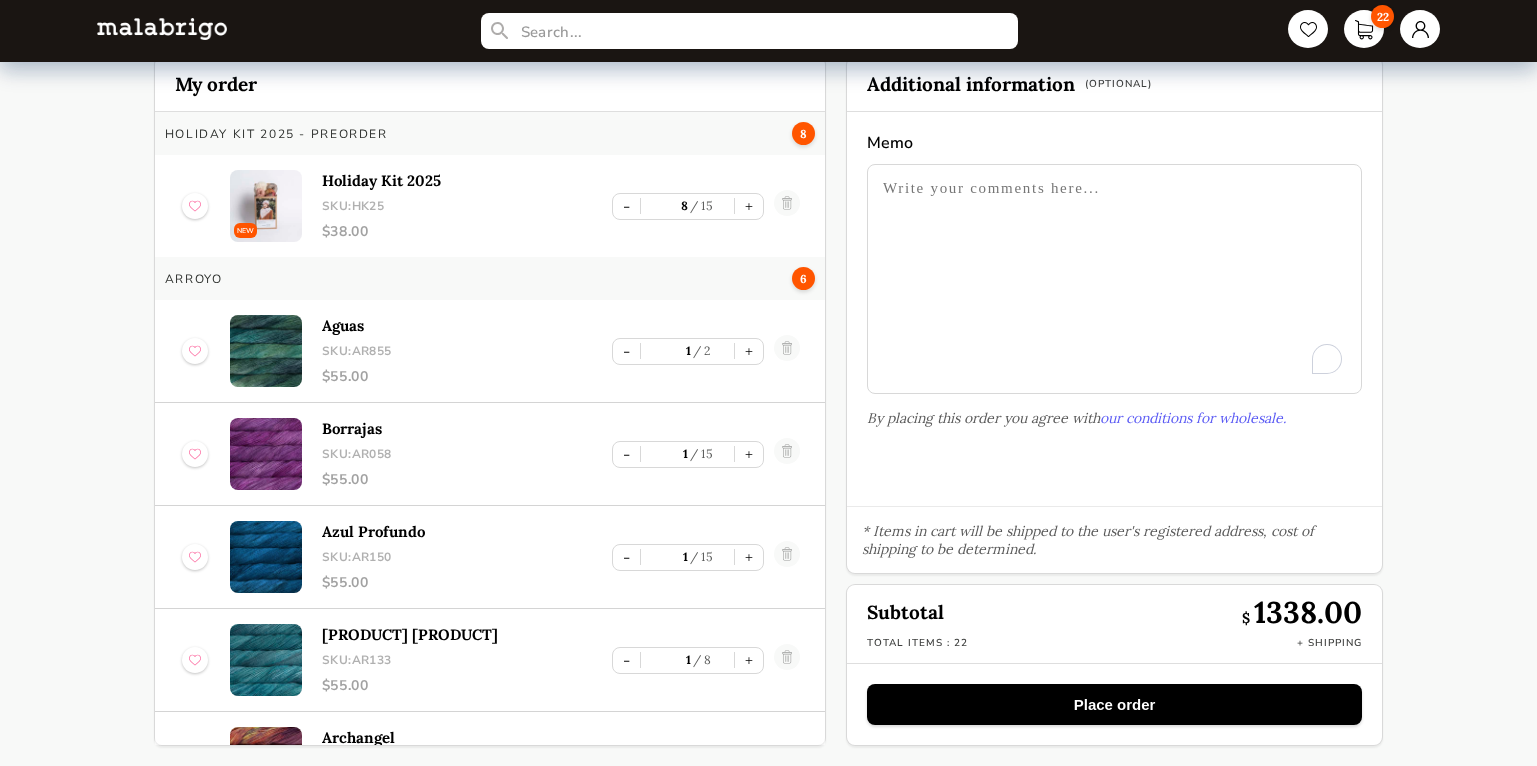 click on "Holiday Kit 2025" at bounding box center (467, 180) 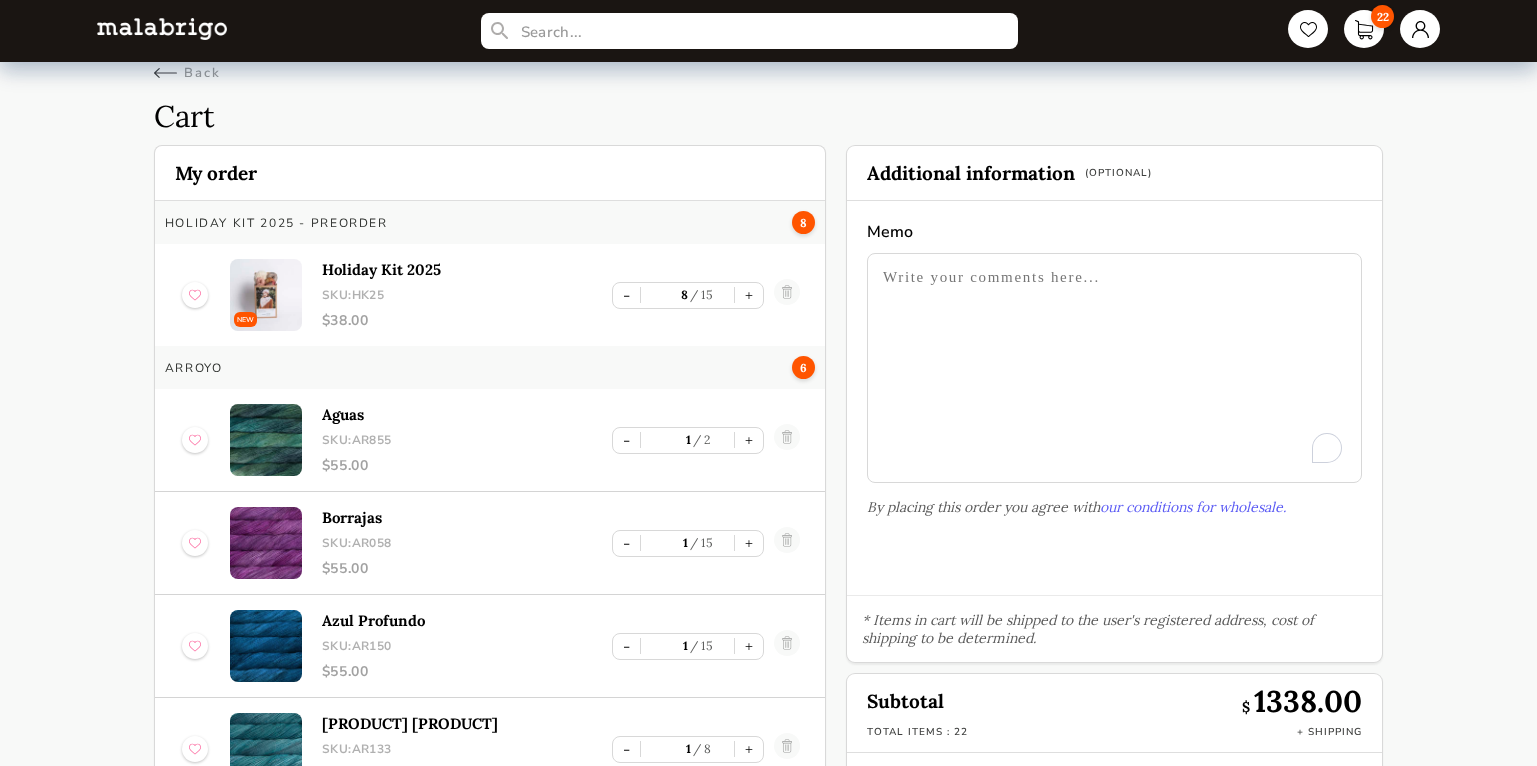 scroll, scrollTop: 0, scrollLeft: 0, axis: both 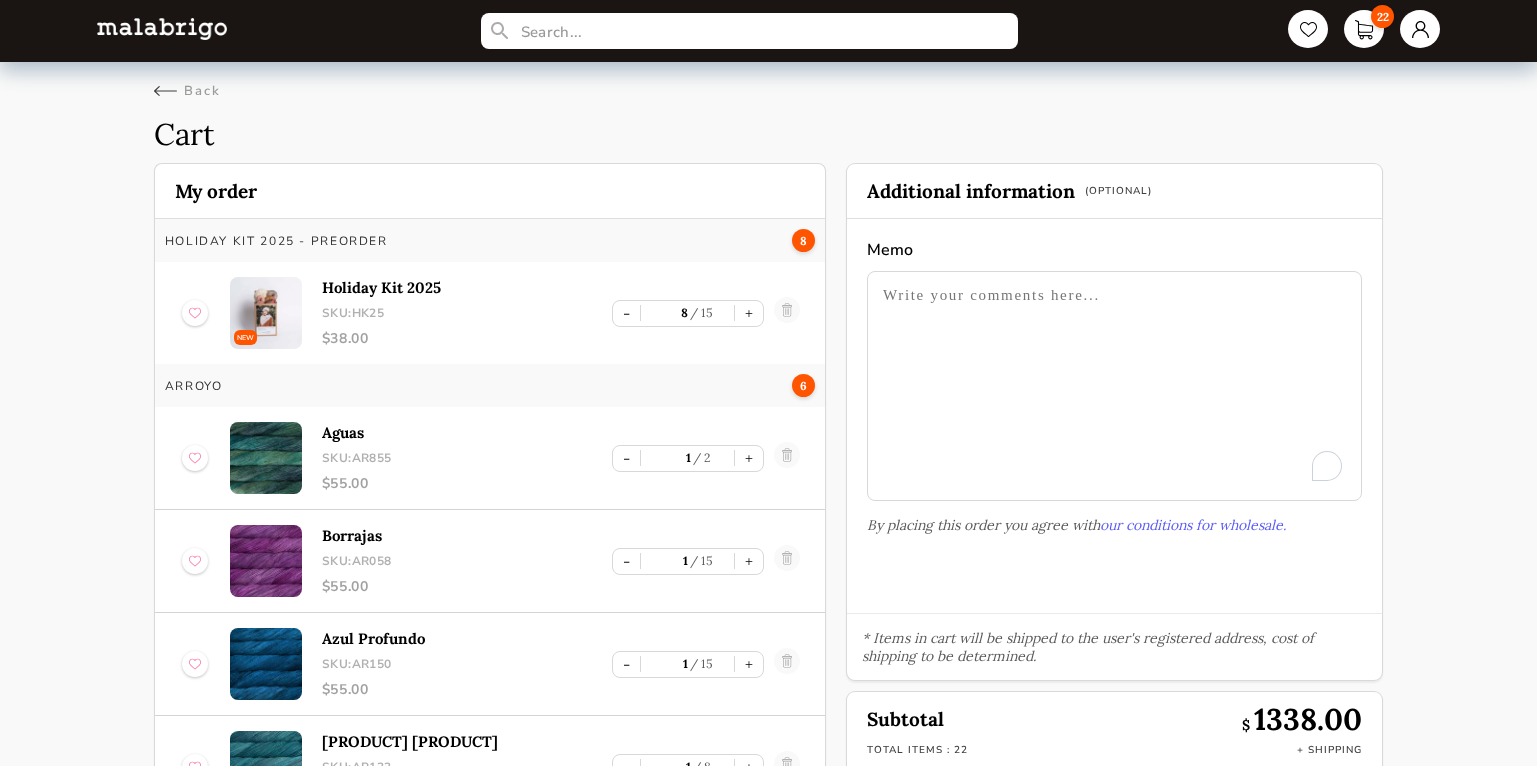 click at bounding box center (162, 28) 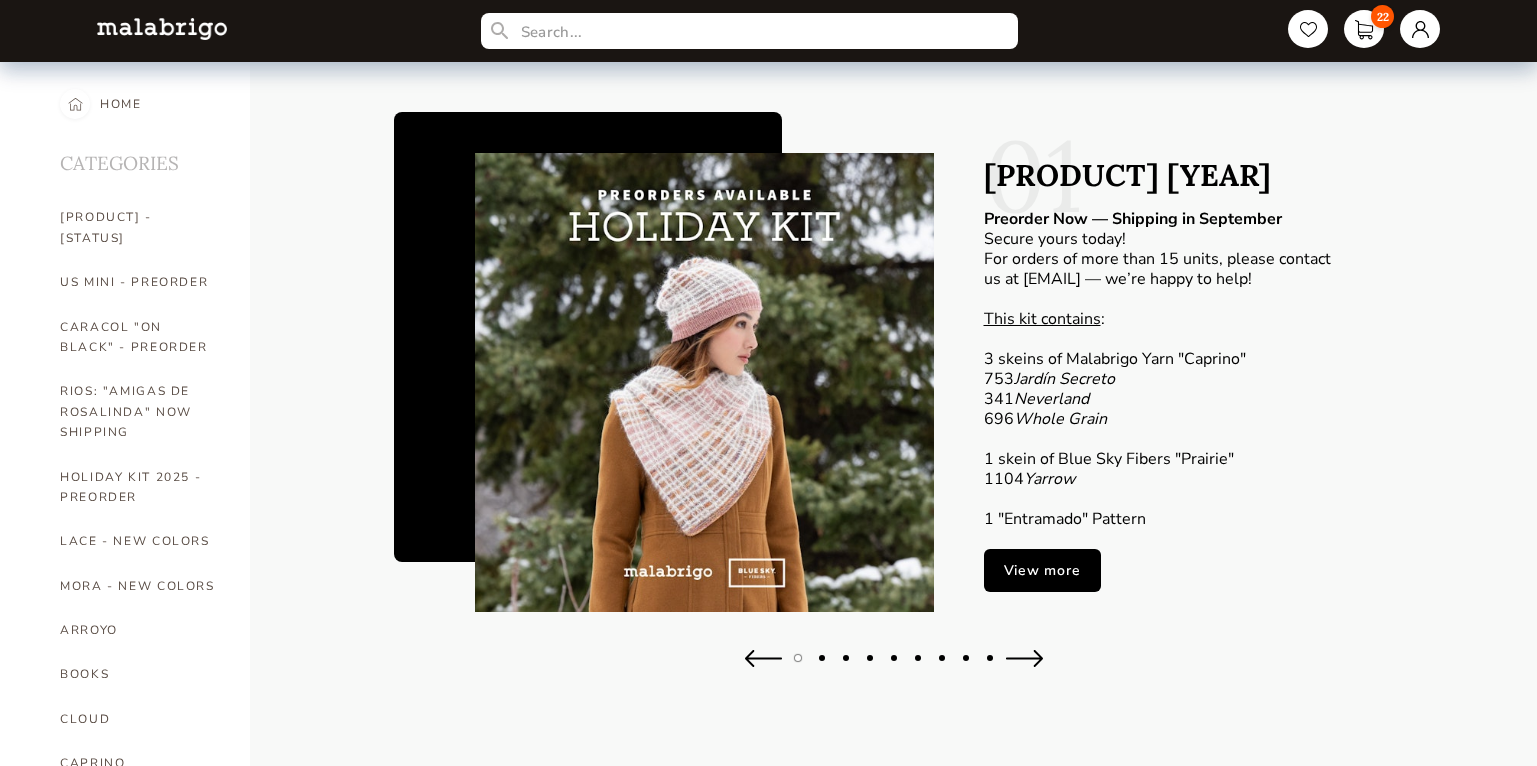 click at bounding box center (704, 382) 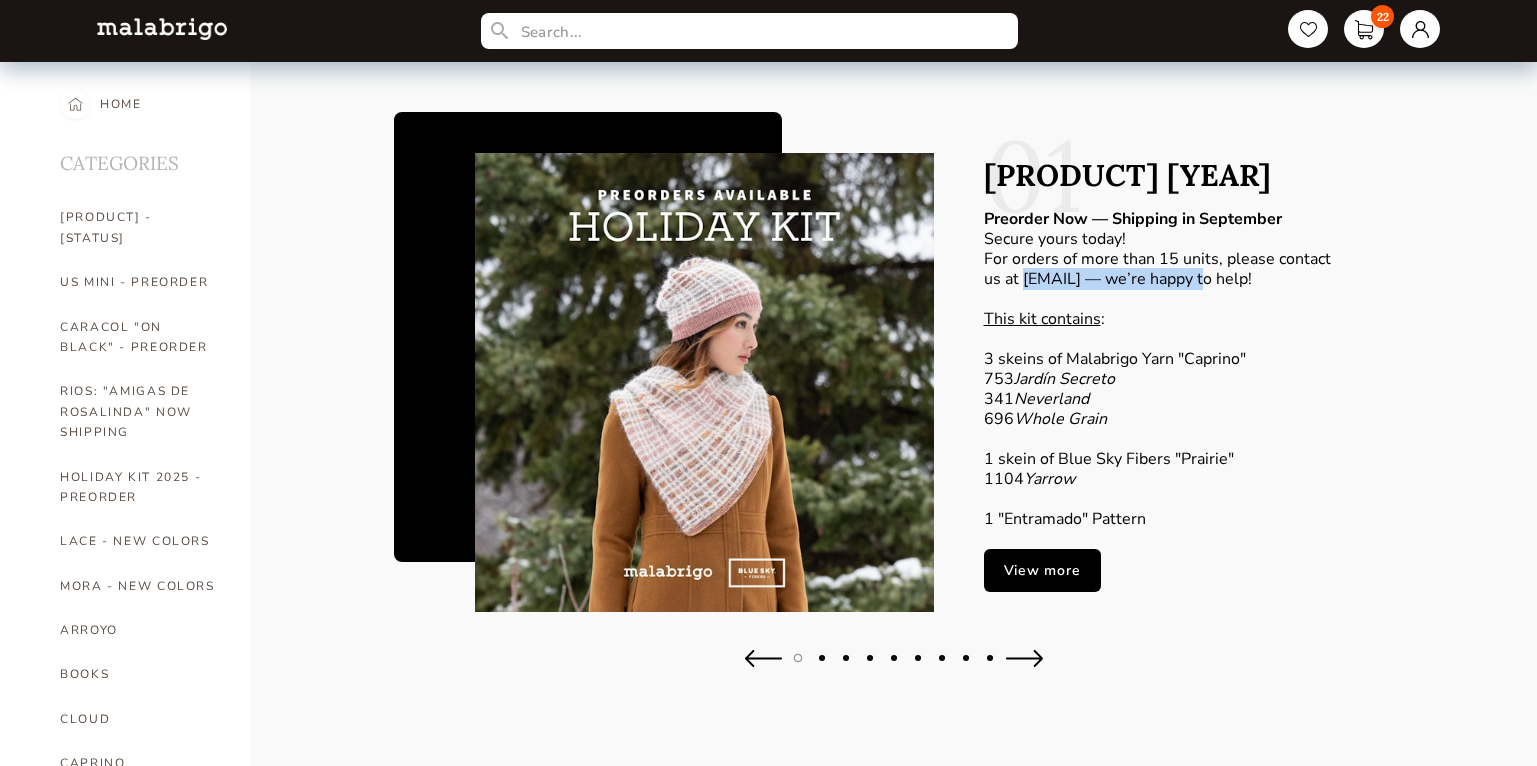 drag, startPoint x: 1219, startPoint y: 266, endPoint x: 1024, endPoint y: 272, distance: 195.09229 